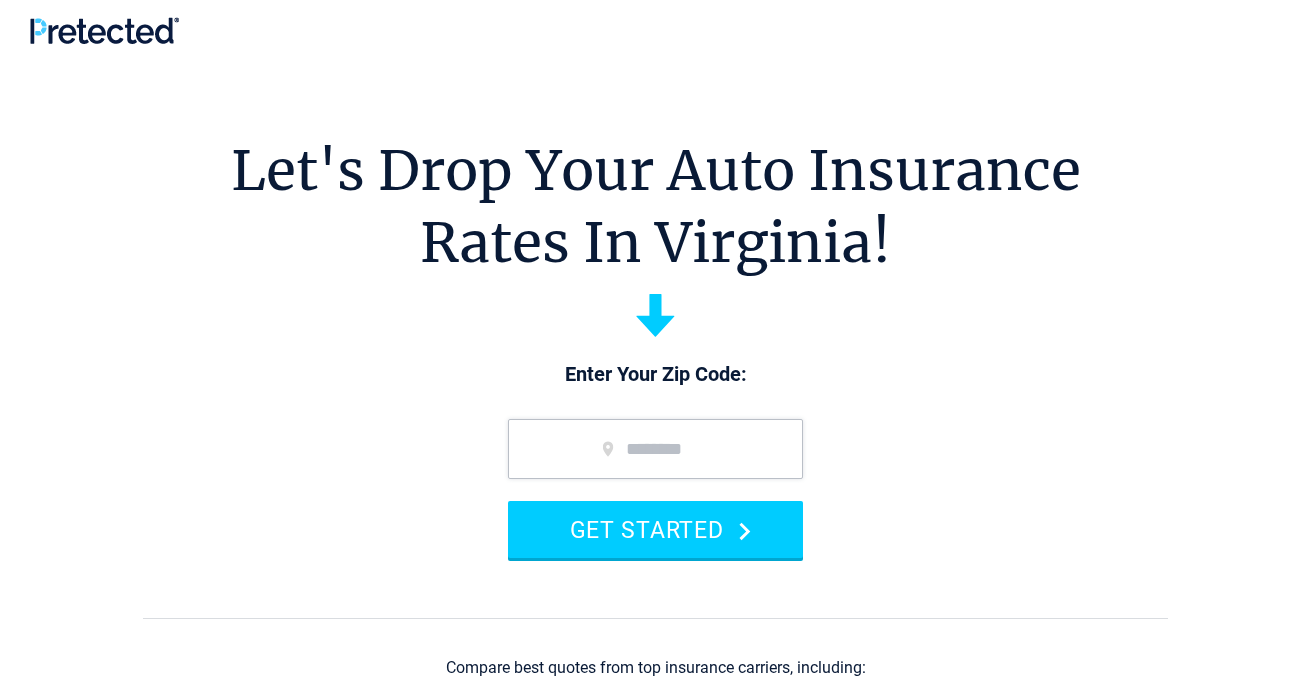 scroll, scrollTop: 0, scrollLeft: 0, axis: both 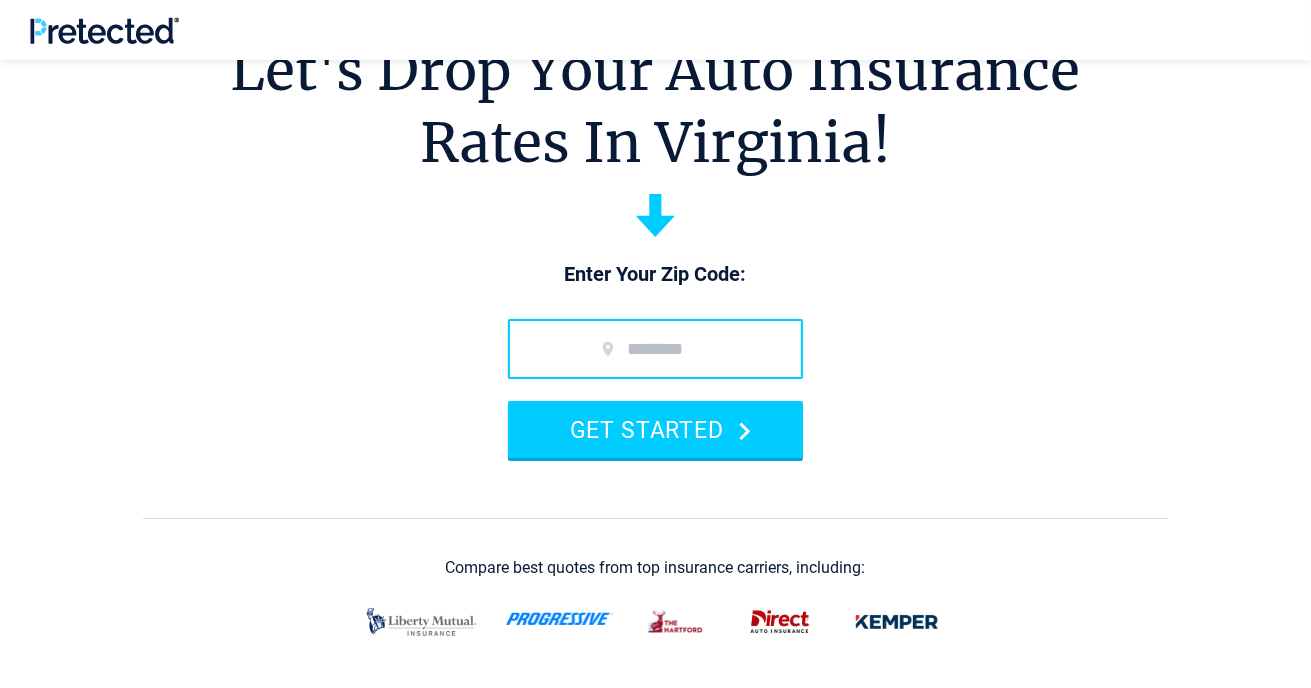 click at bounding box center (655, 349) 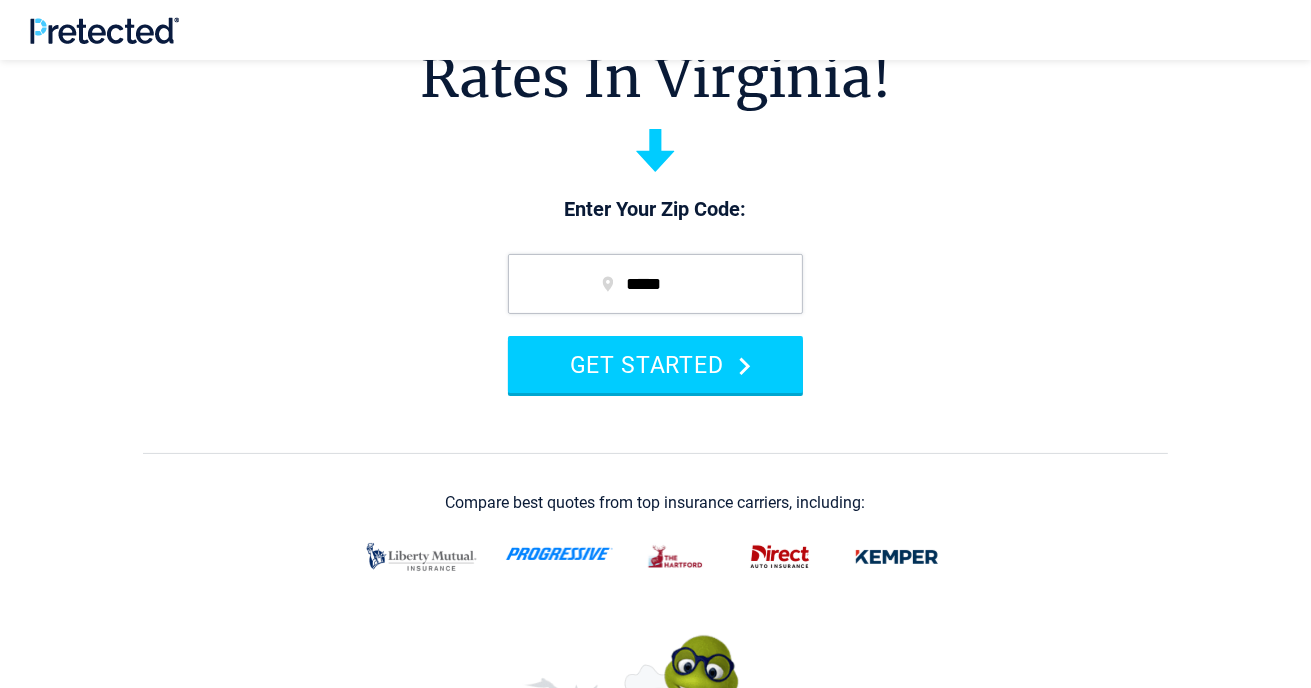 scroll, scrollTop: 200, scrollLeft: 0, axis: vertical 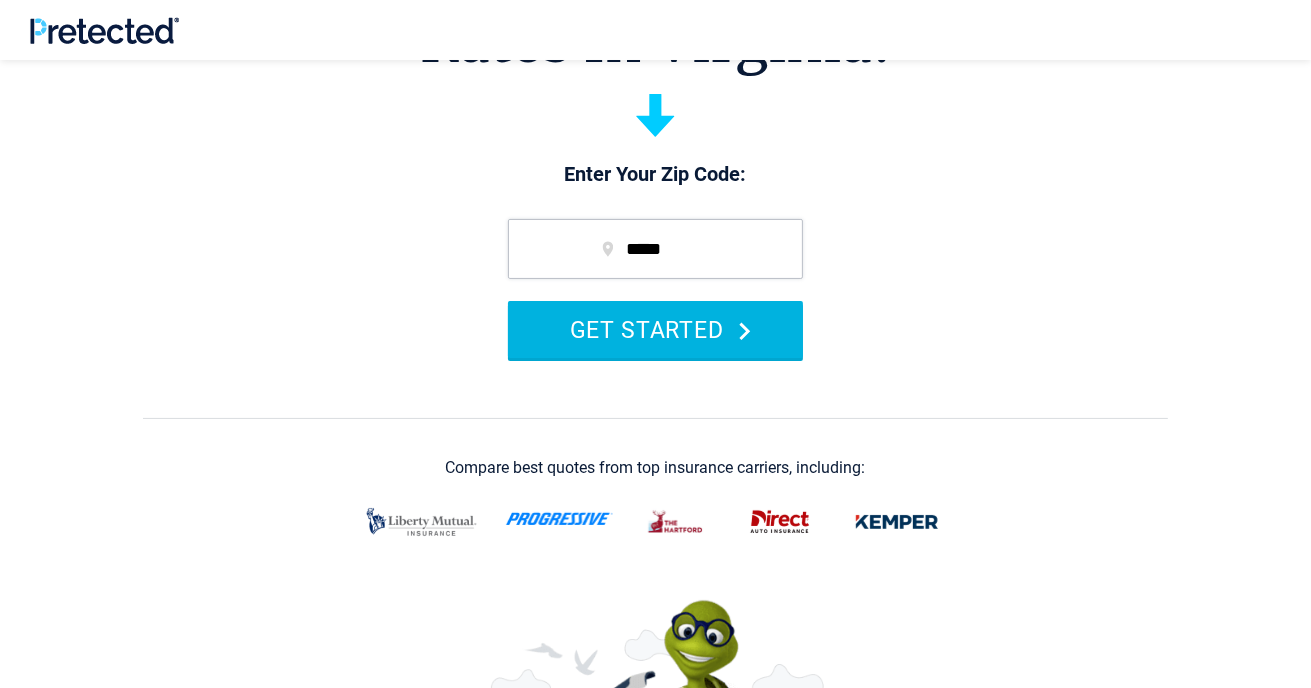 click on "GET STARTED" at bounding box center (655, 329) 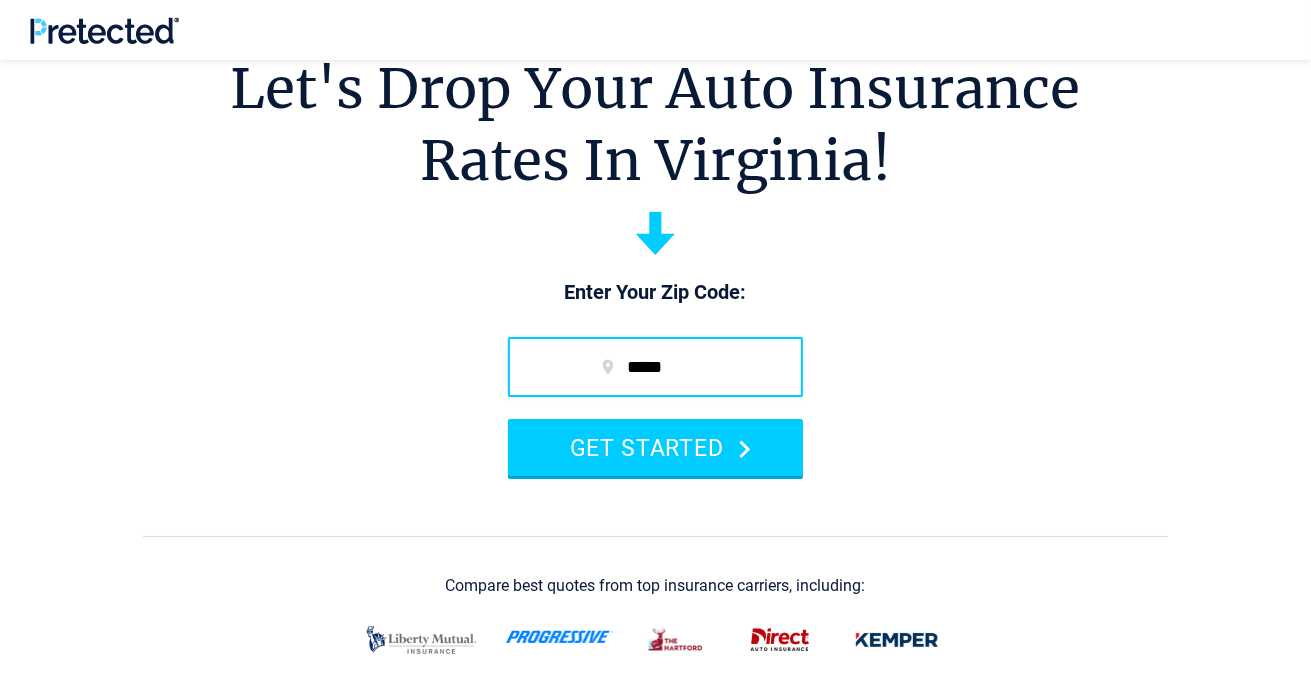 scroll, scrollTop: 0, scrollLeft: 0, axis: both 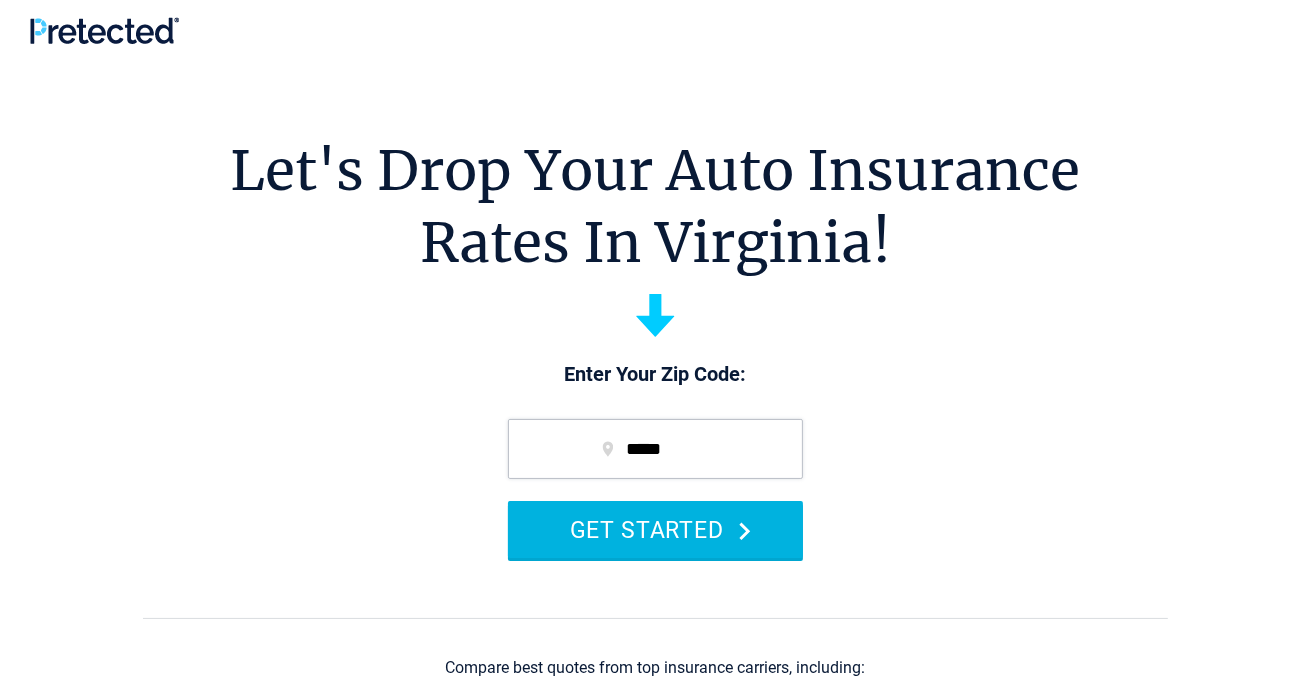 click on "GET STARTED" at bounding box center [655, 529] 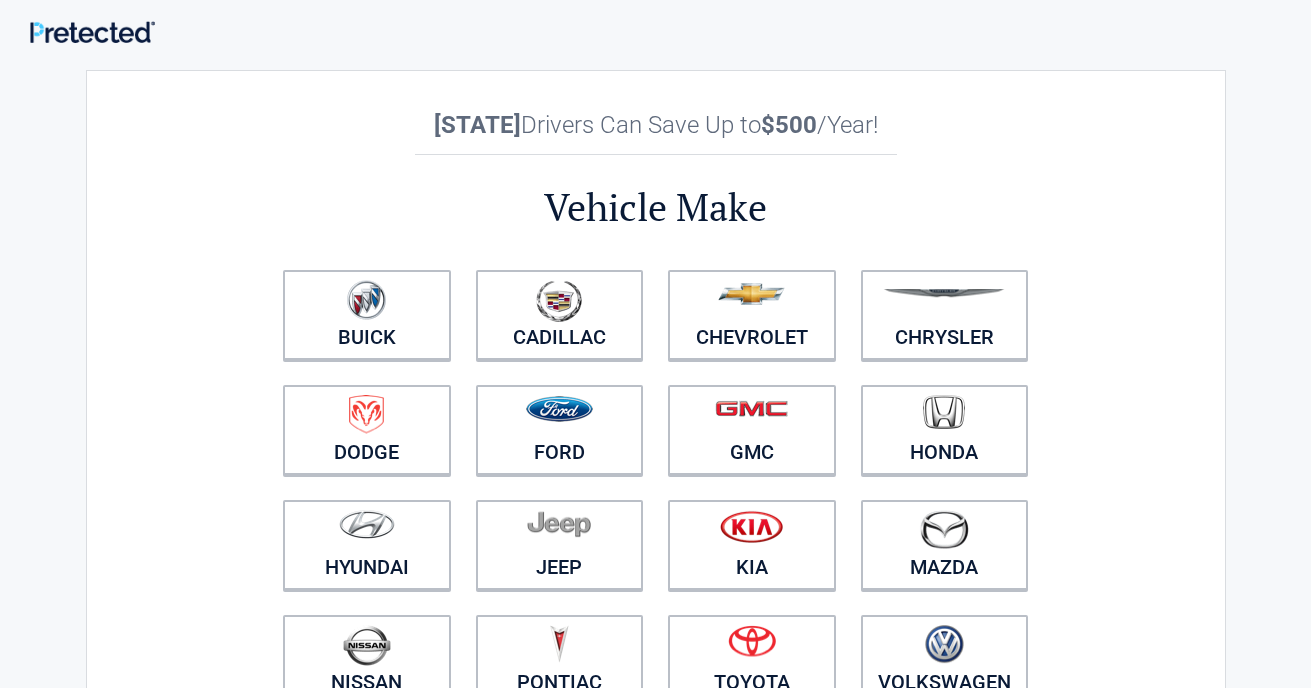 scroll, scrollTop: 0, scrollLeft: 0, axis: both 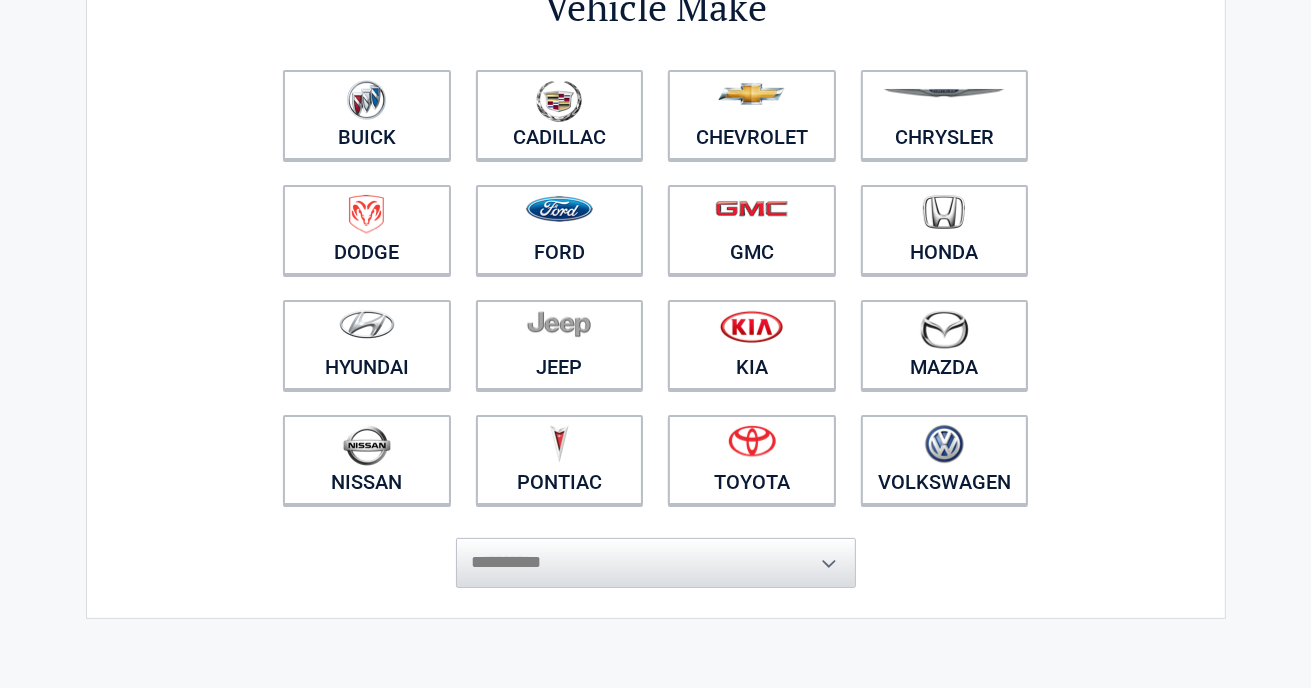 click on "**********" at bounding box center [656, 553] 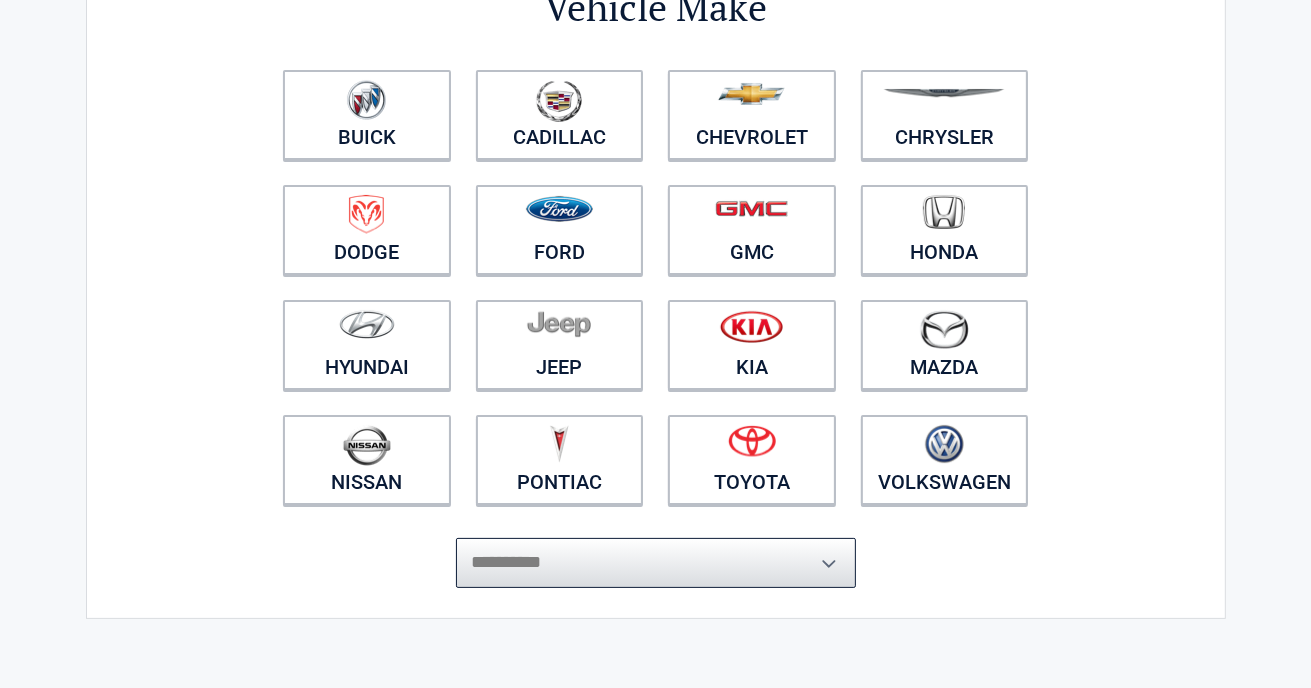 click on "**********" at bounding box center (656, 563) 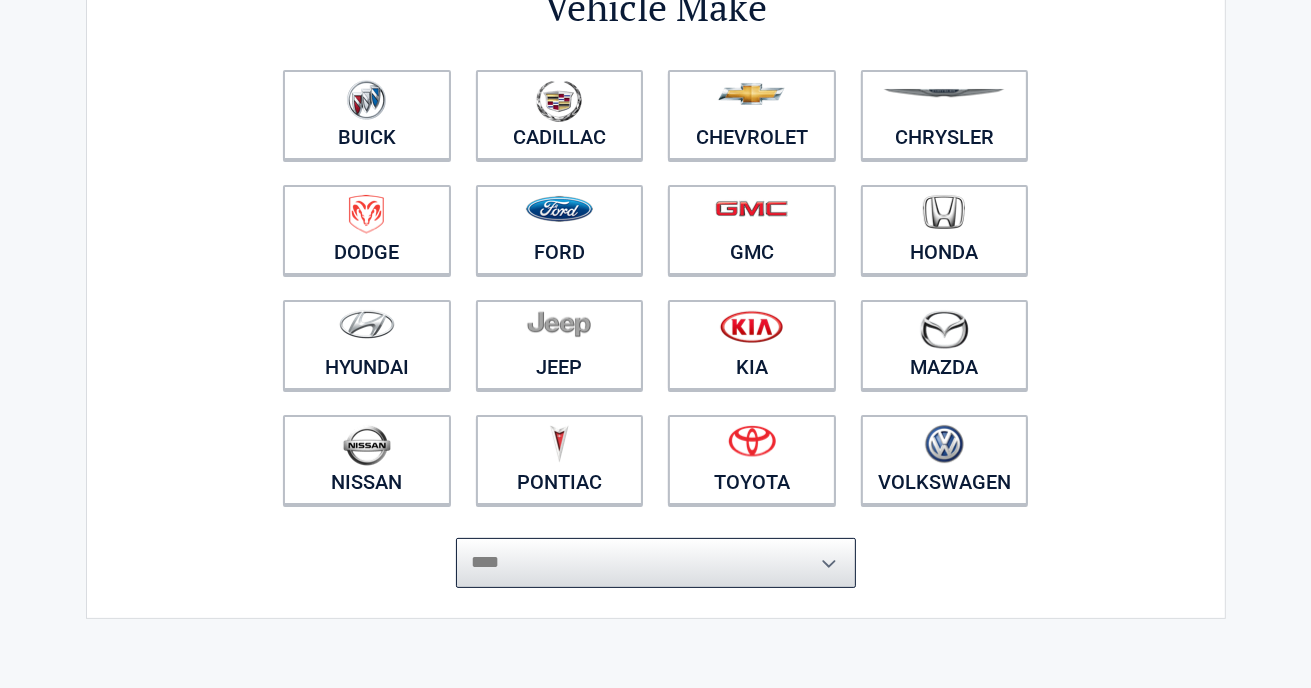 click on "**********" at bounding box center [656, 563] 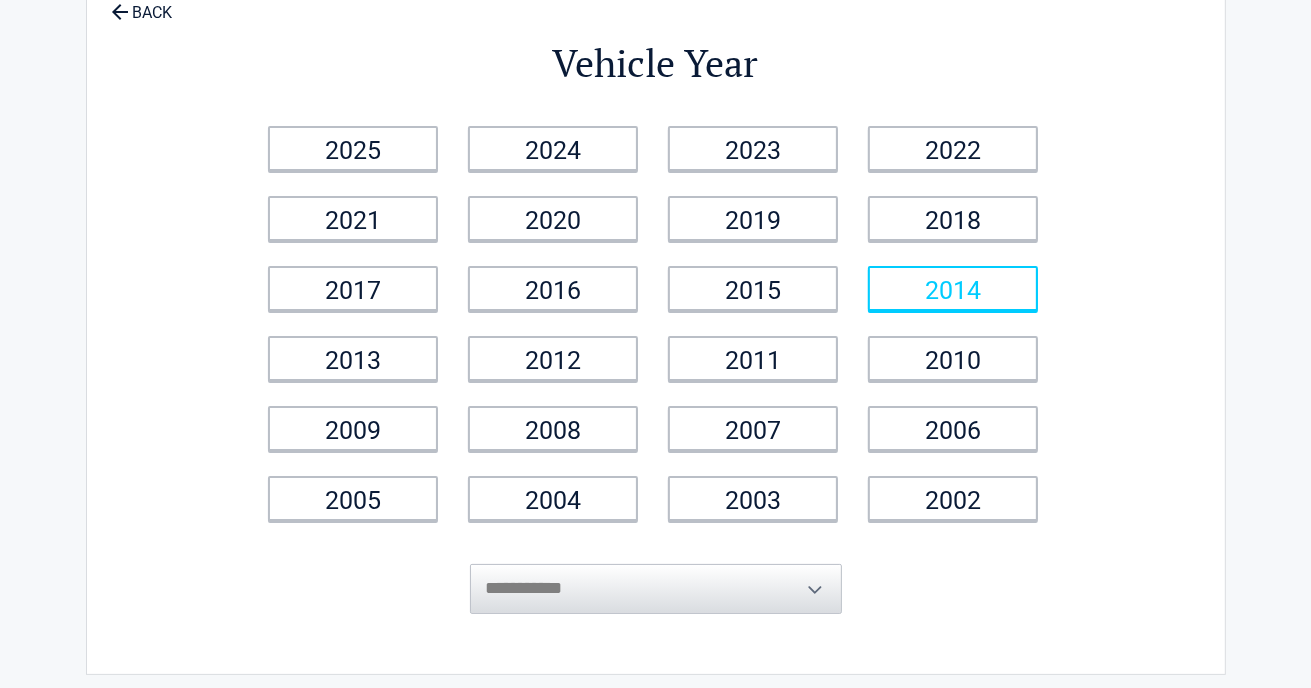 scroll, scrollTop: 0, scrollLeft: 0, axis: both 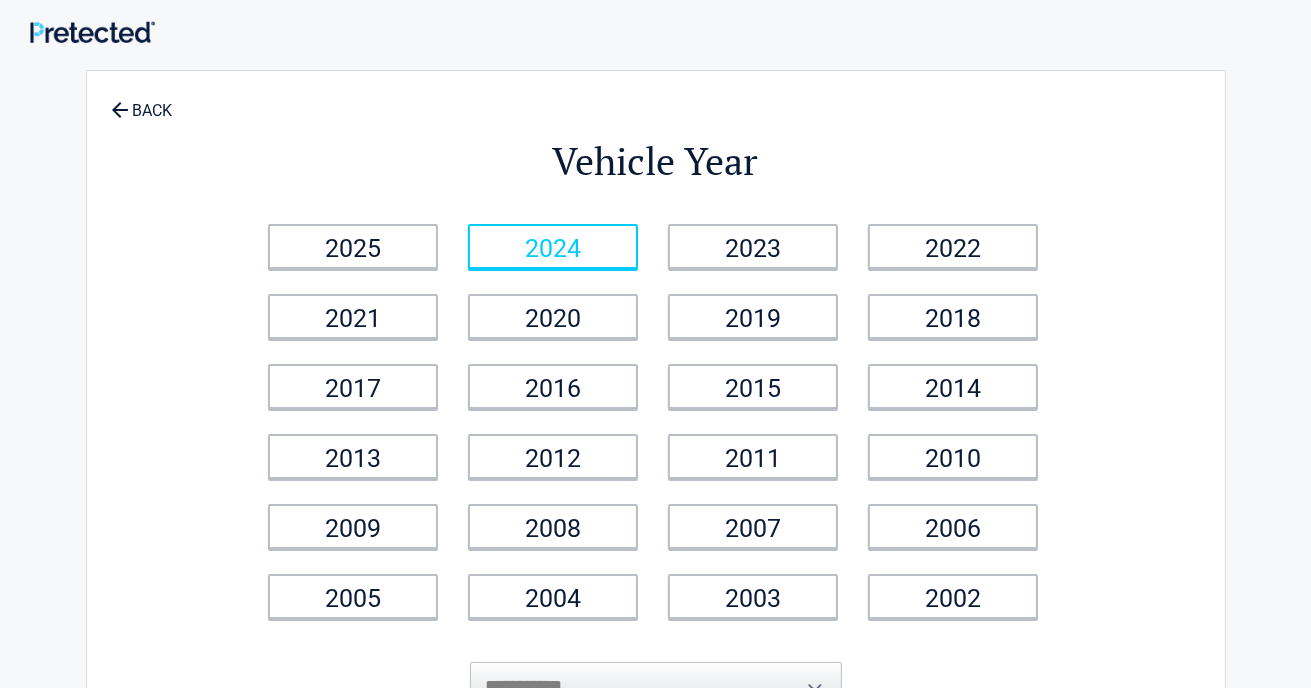 click on "2024" at bounding box center (553, 246) 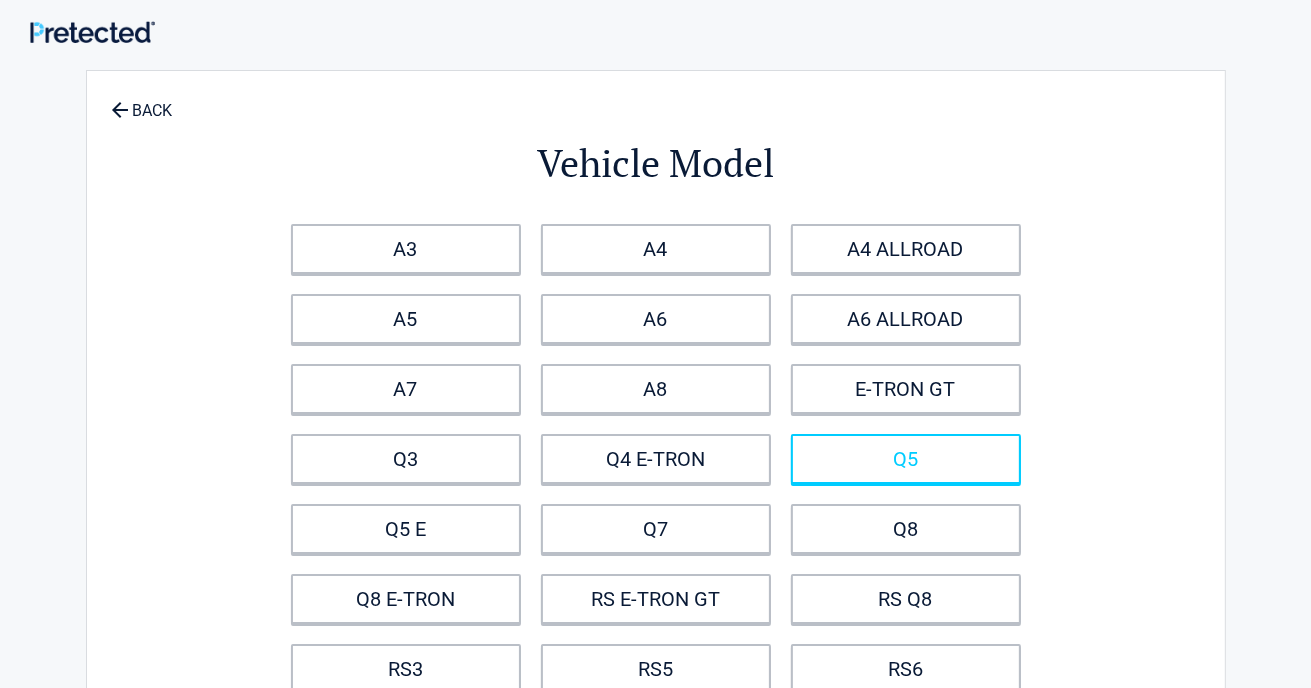 click on "Q5" at bounding box center [906, 459] 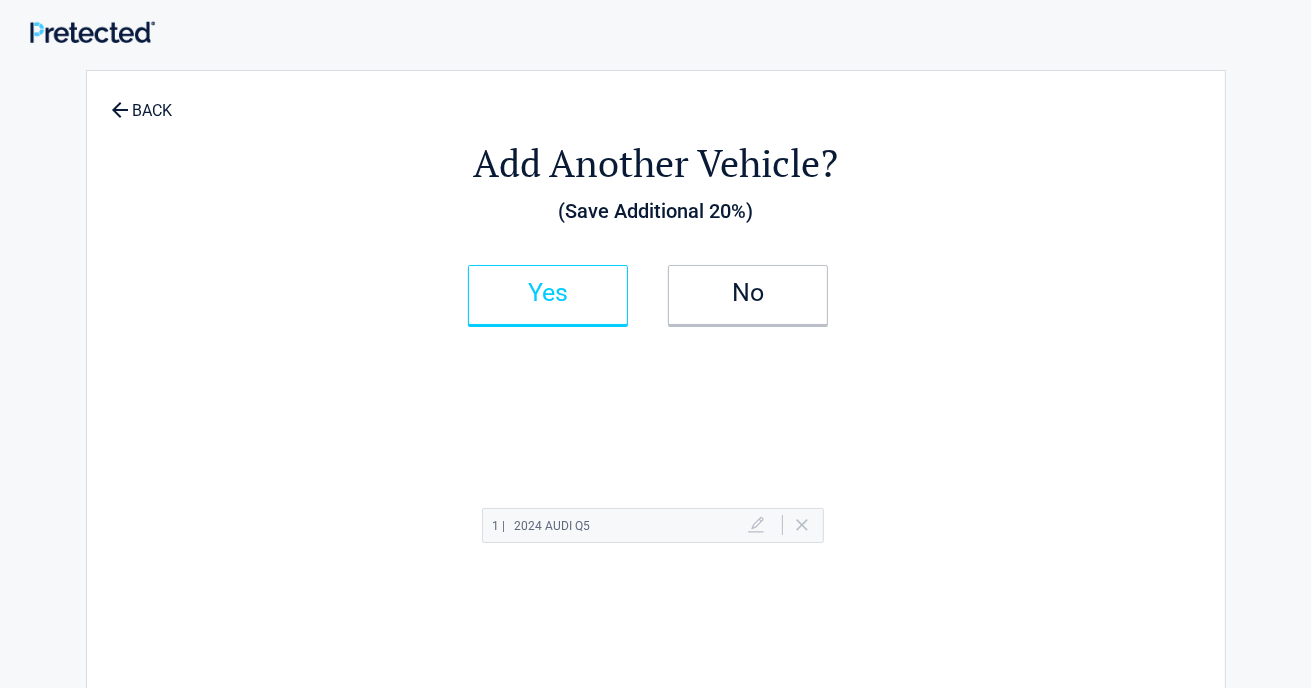 click on "Yes" at bounding box center (548, 295) 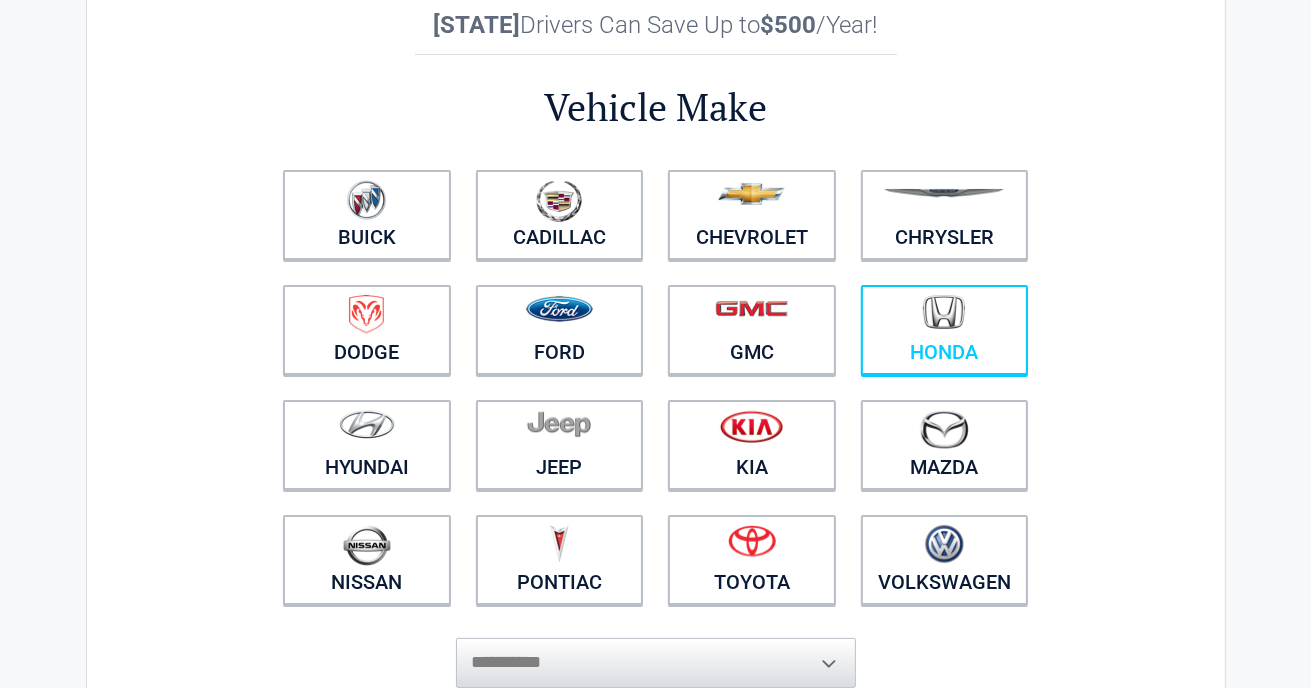 scroll, scrollTop: 300, scrollLeft: 0, axis: vertical 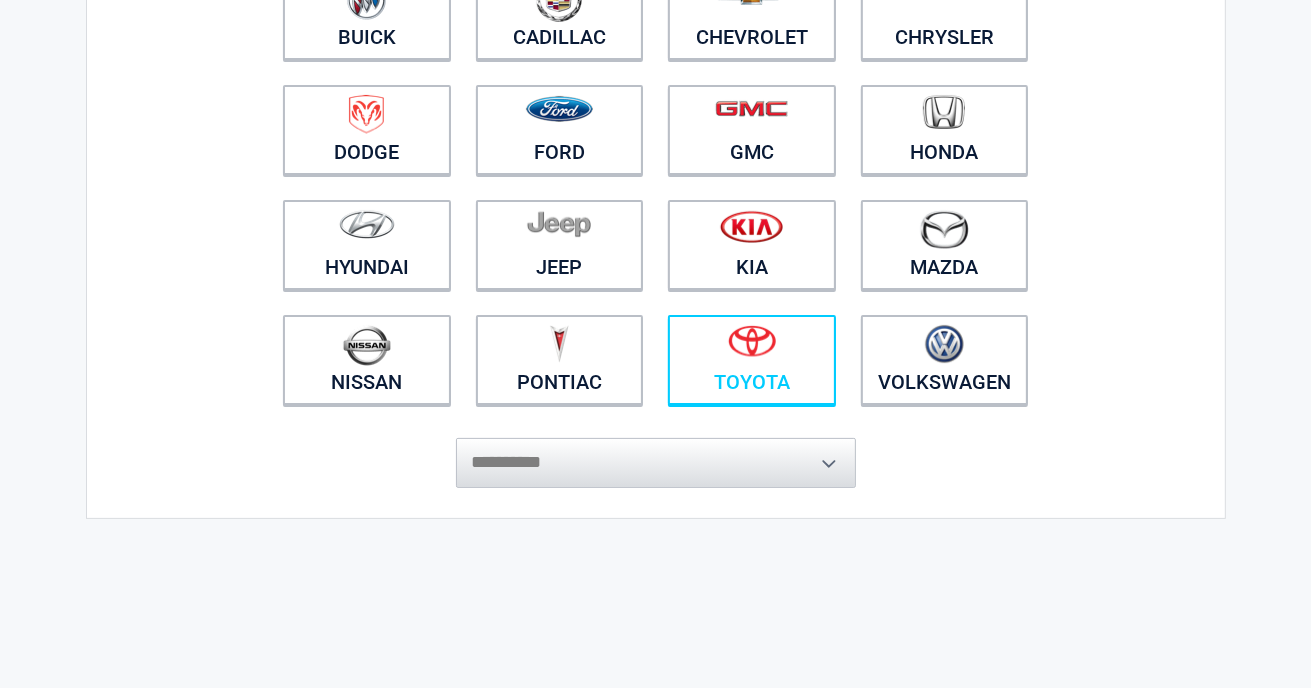 click on "Toyota" at bounding box center (752, 360) 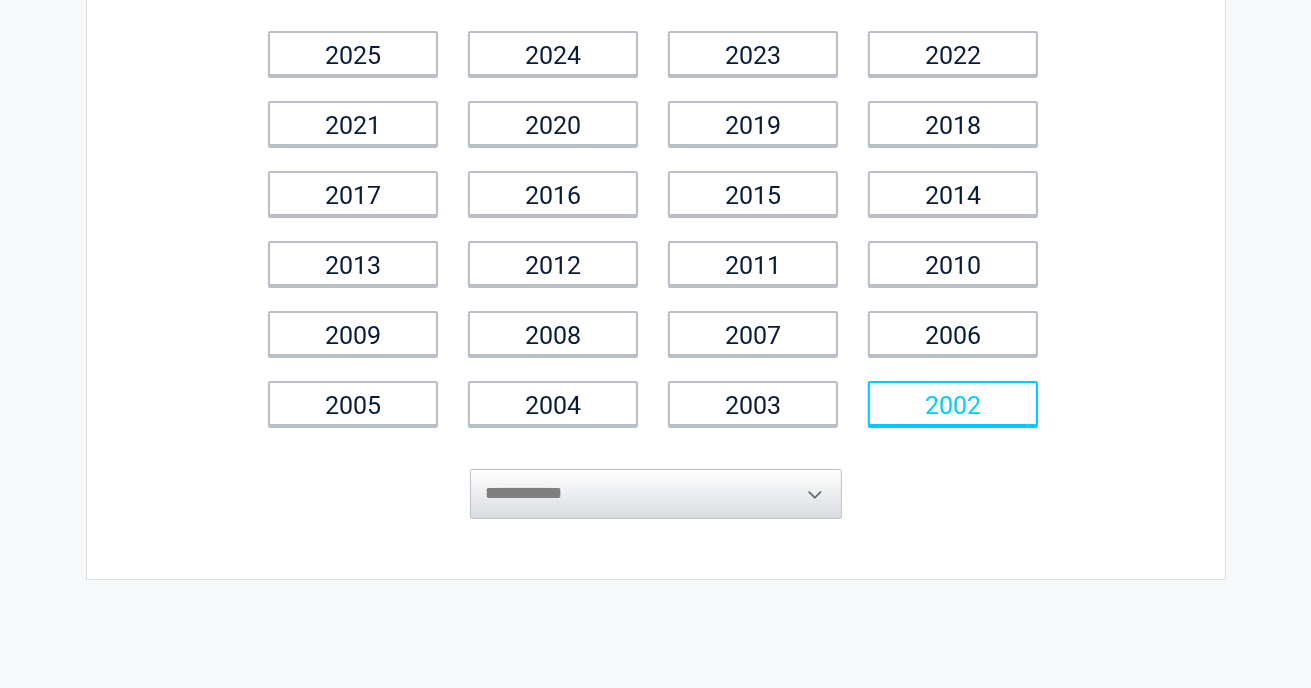 scroll, scrollTop: 0, scrollLeft: 0, axis: both 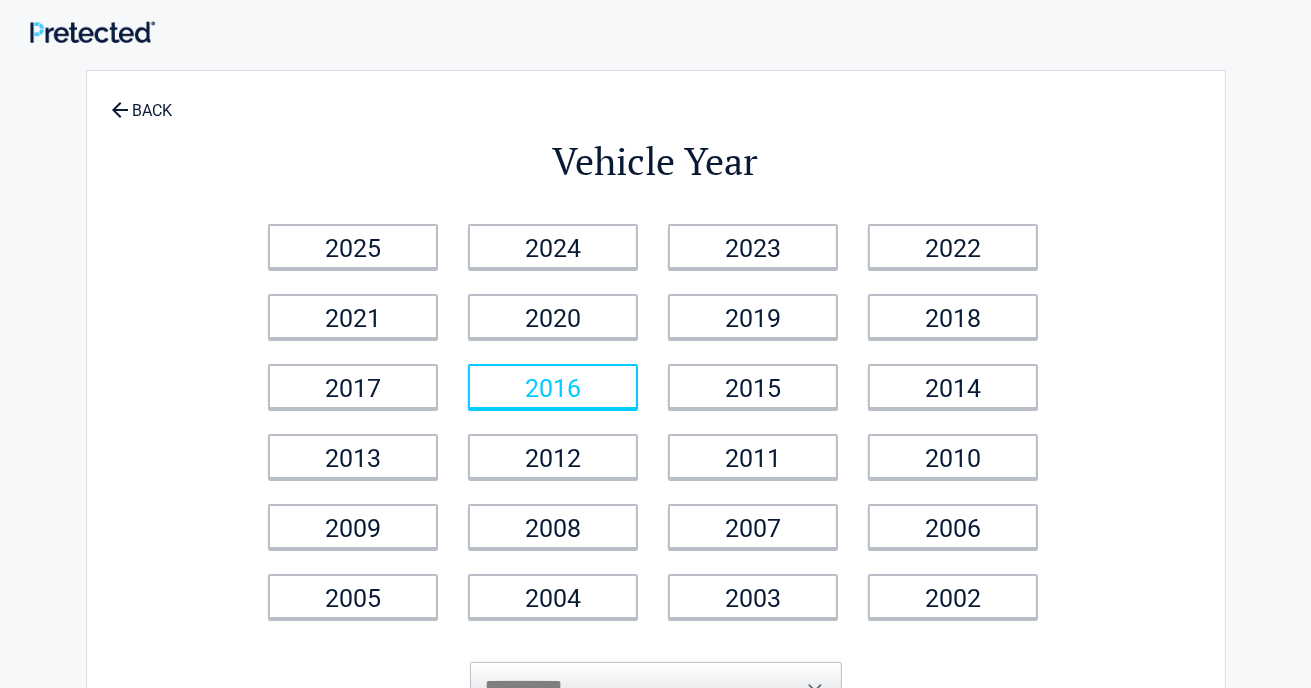 click on "2016" at bounding box center [553, 386] 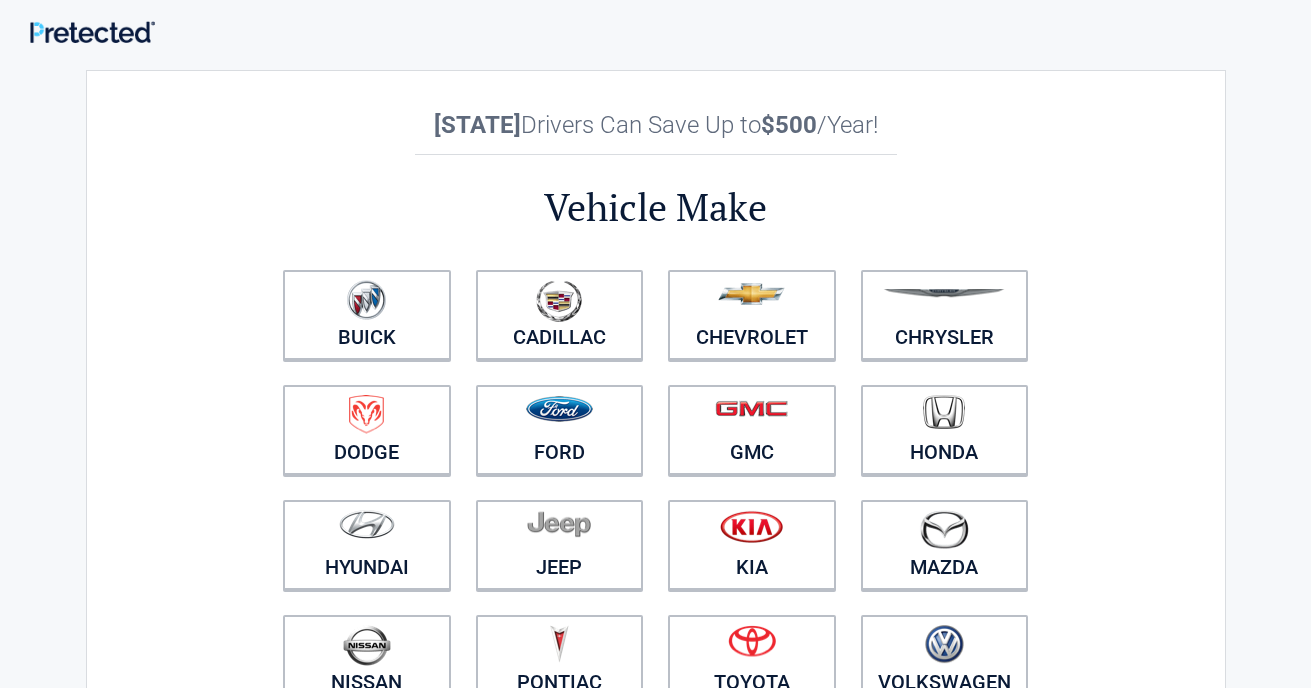 scroll, scrollTop: 0, scrollLeft: 0, axis: both 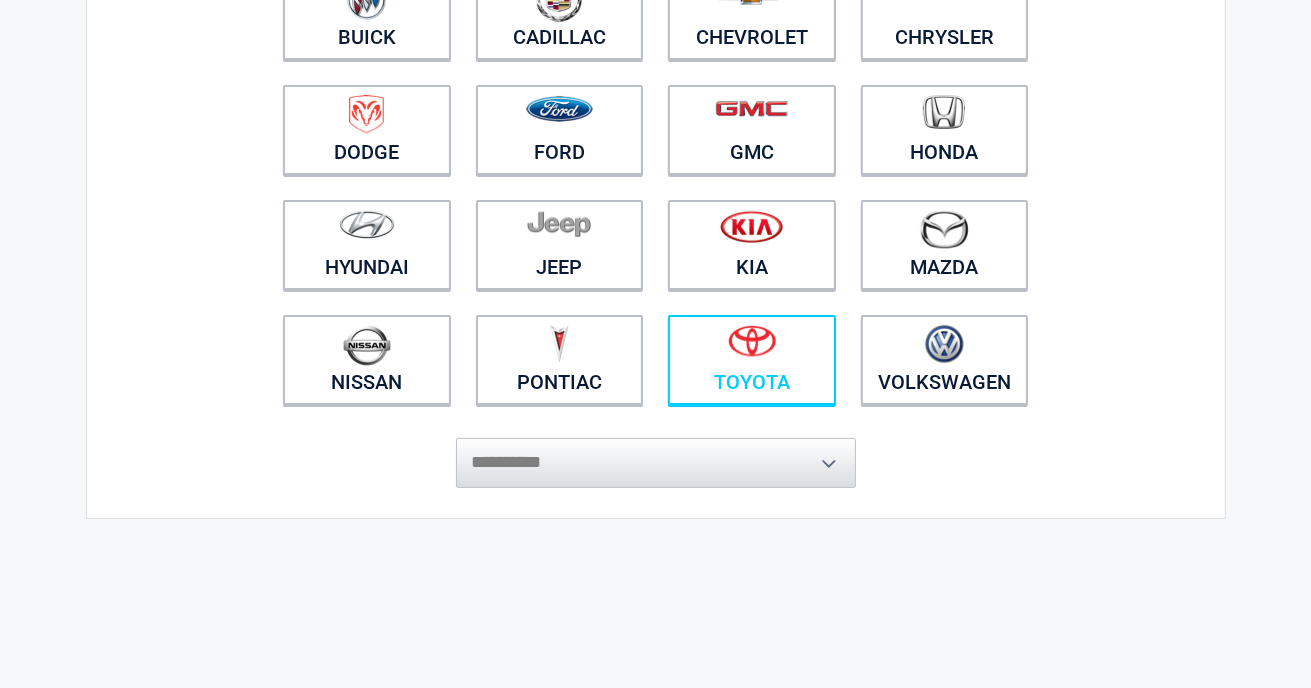click on "Toyota" at bounding box center [752, 360] 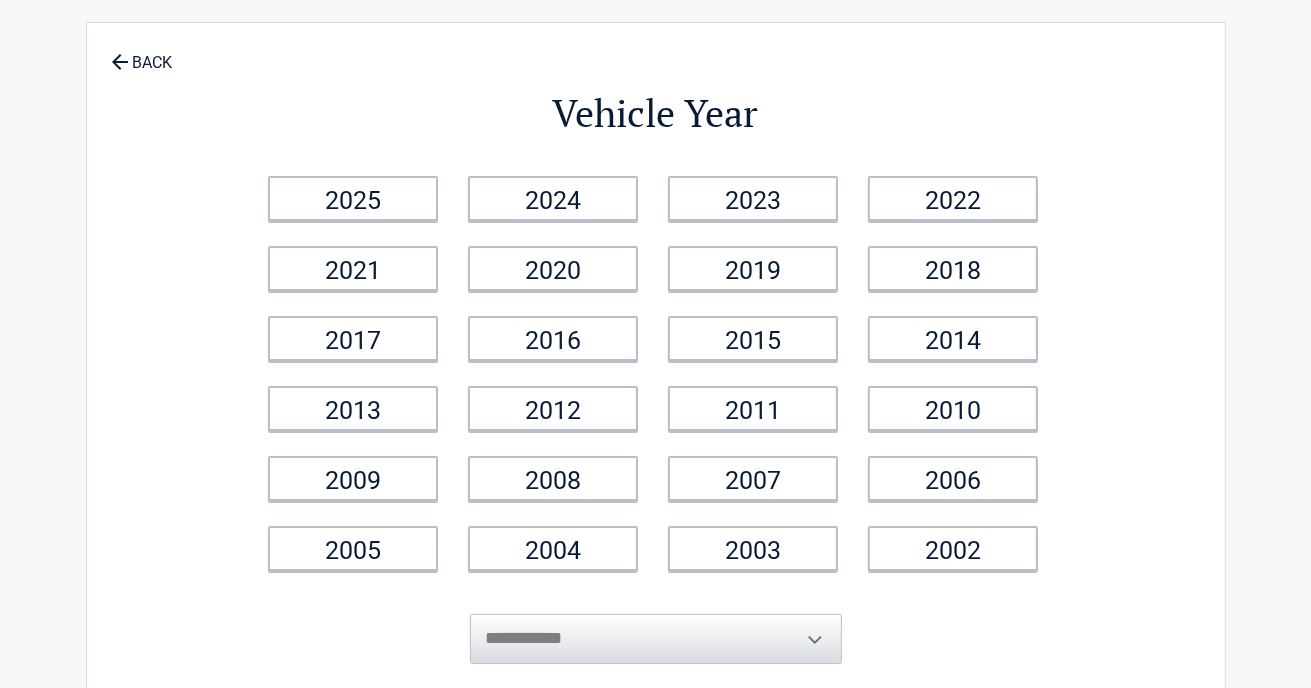 scroll, scrollTop: 0, scrollLeft: 0, axis: both 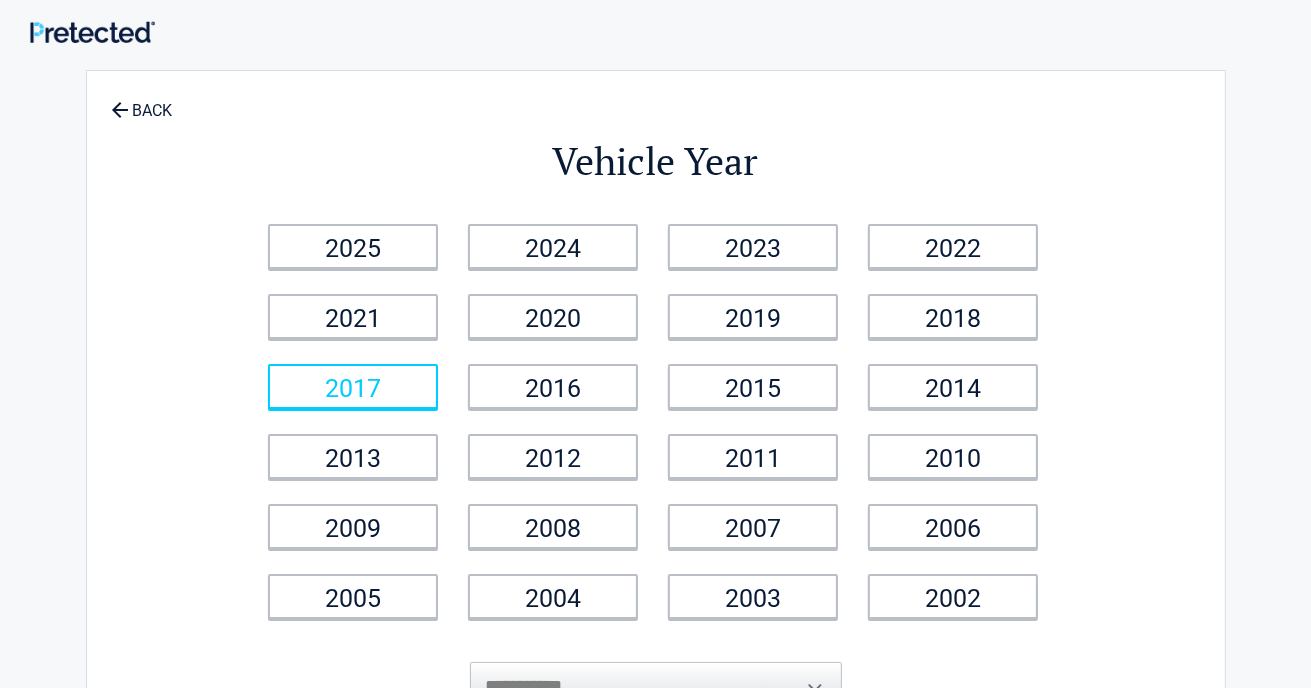 click on "2017" at bounding box center (353, 386) 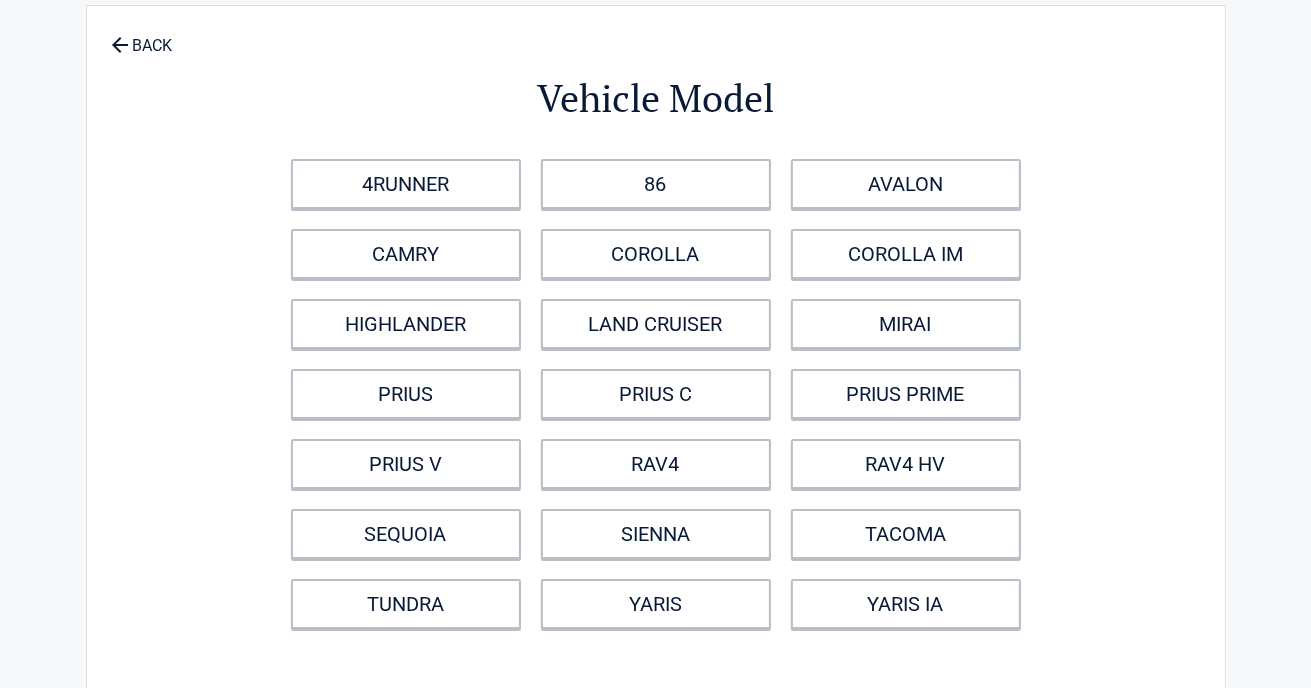 scroll, scrollTop: 100, scrollLeft: 0, axis: vertical 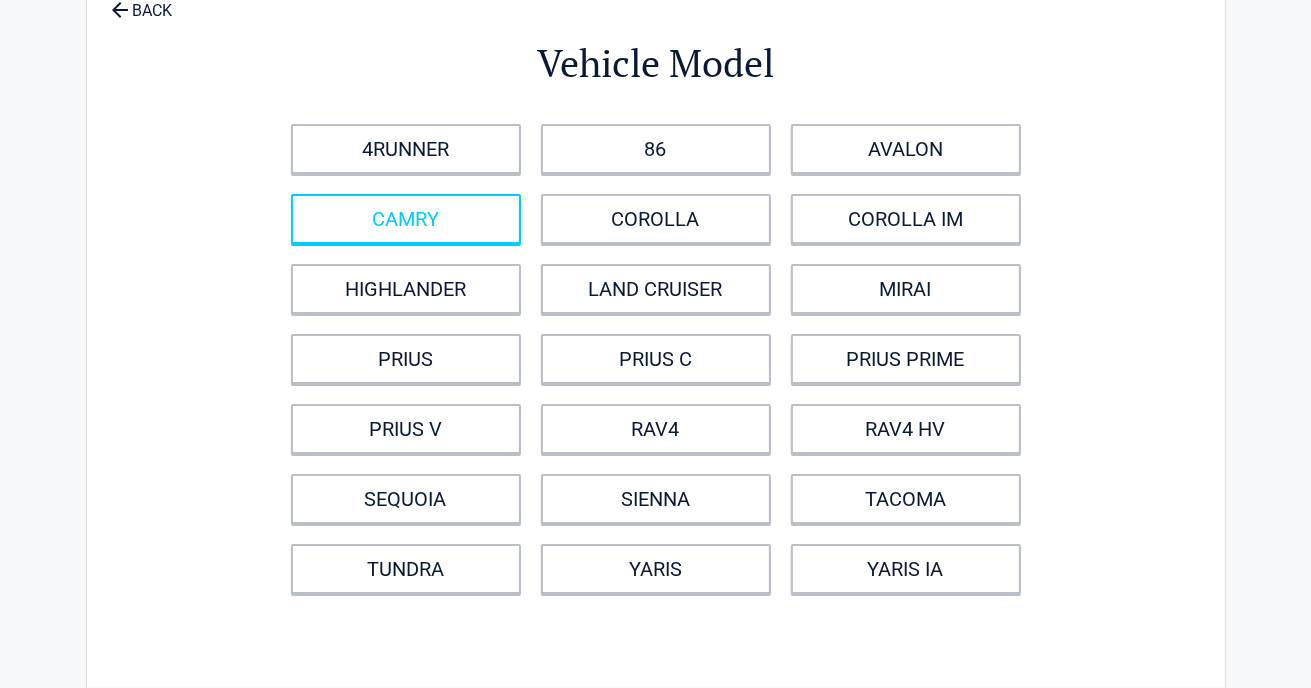 click on "CAMRY" at bounding box center [406, 219] 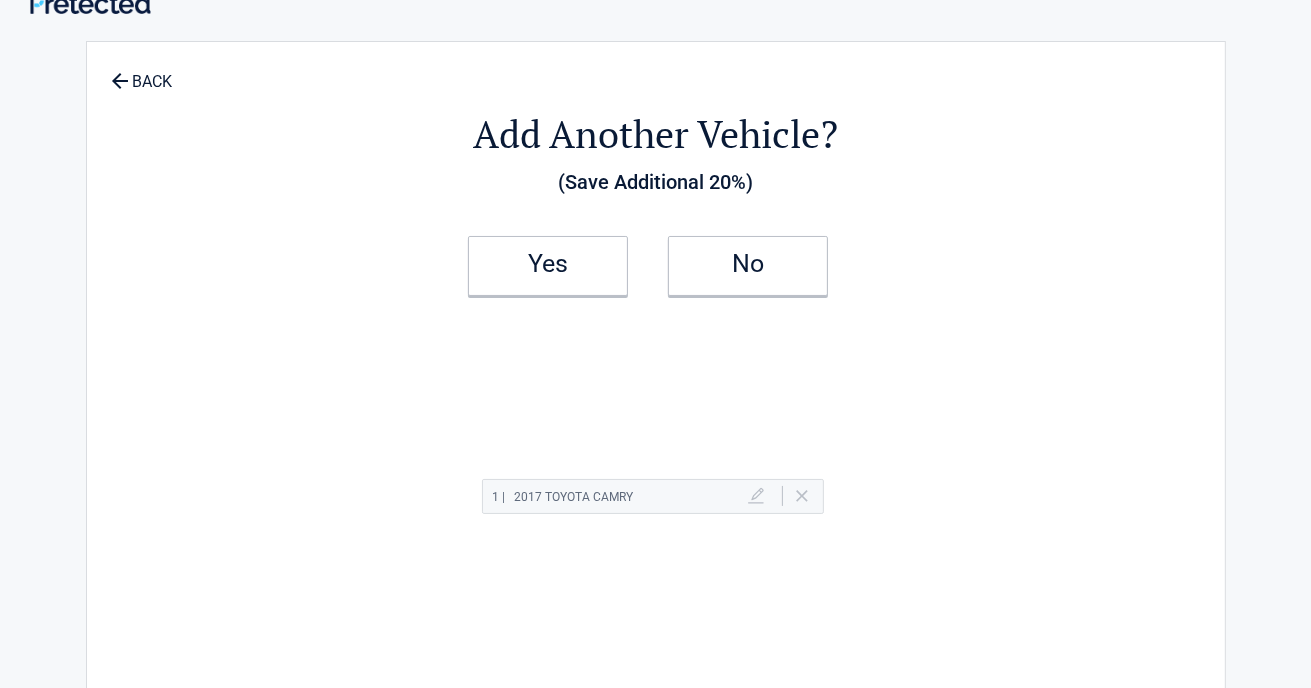 scroll, scrollTop: 0, scrollLeft: 0, axis: both 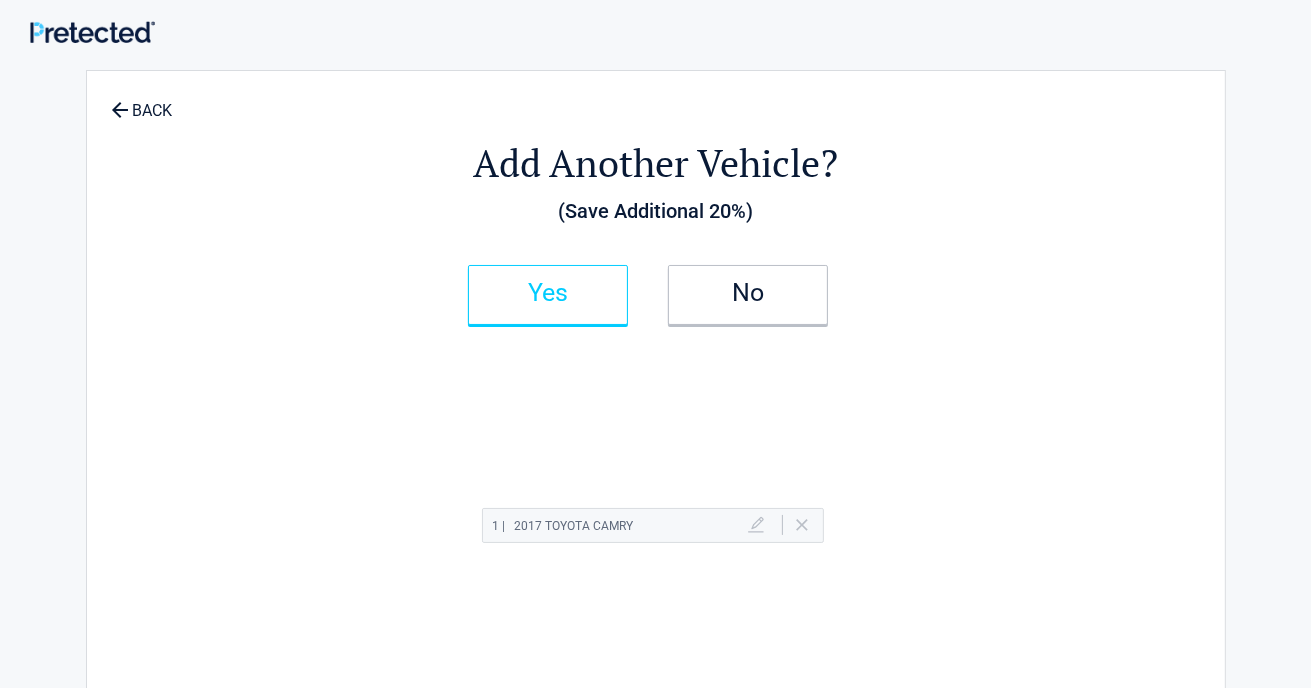 click on "Yes" at bounding box center [548, 293] 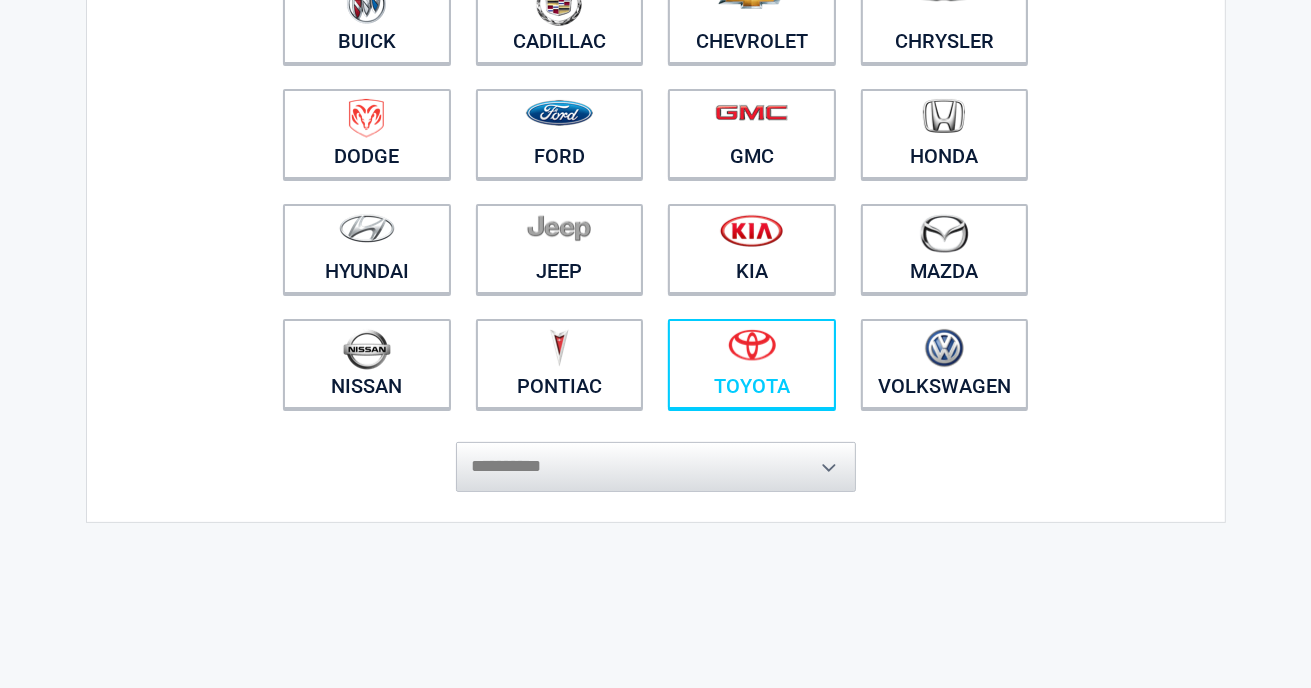 scroll, scrollTop: 300, scrollLeft: 0, axis: vertical 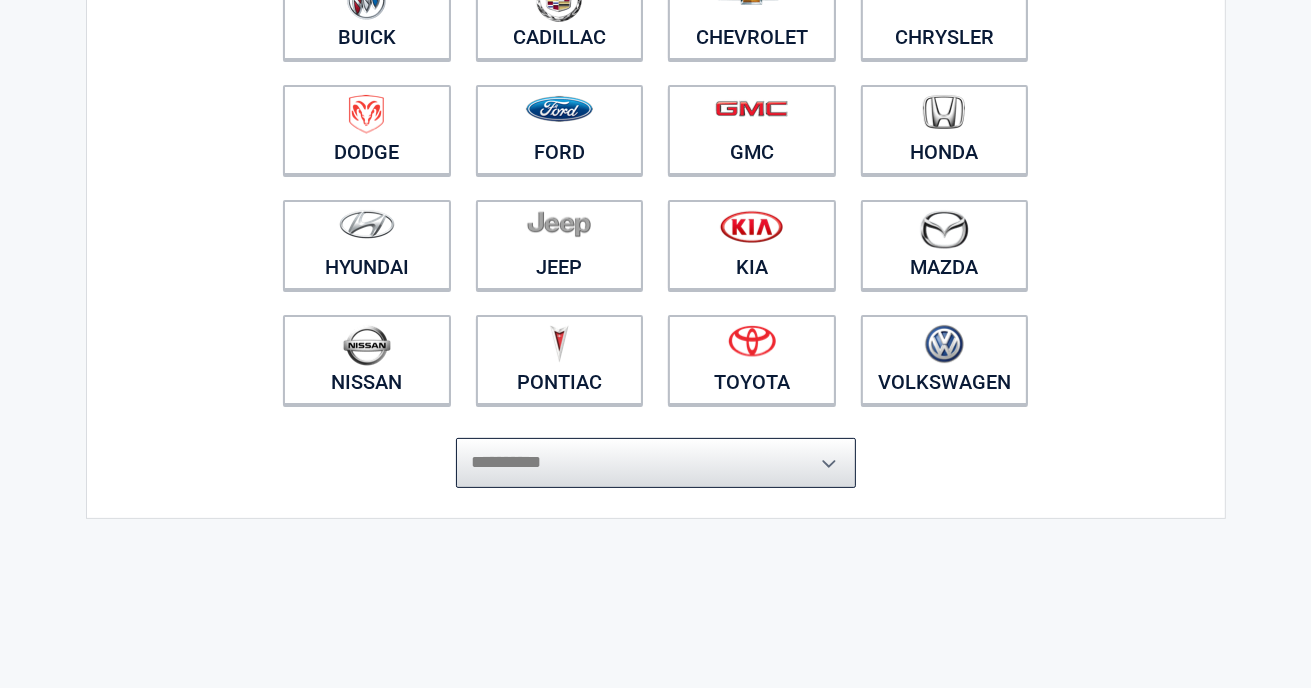 click on "**********" at bounding box center [656, 463] 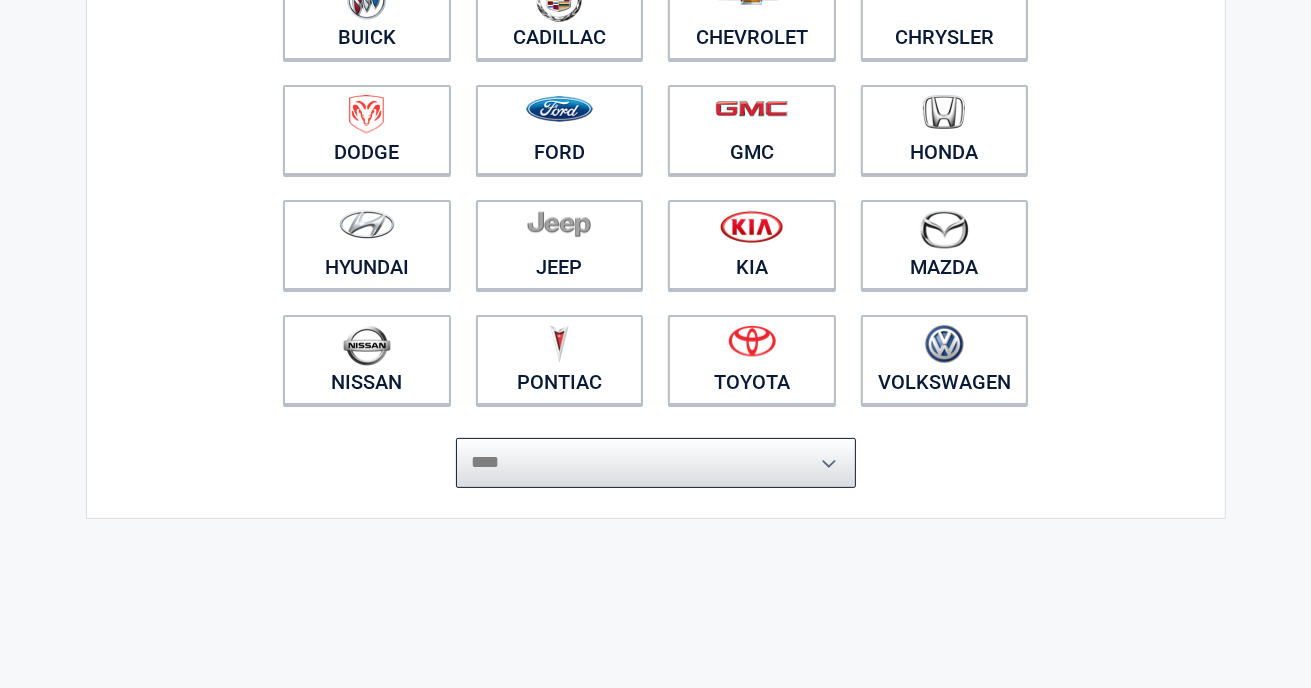 click on "**********" at bounding box center [656, 463] 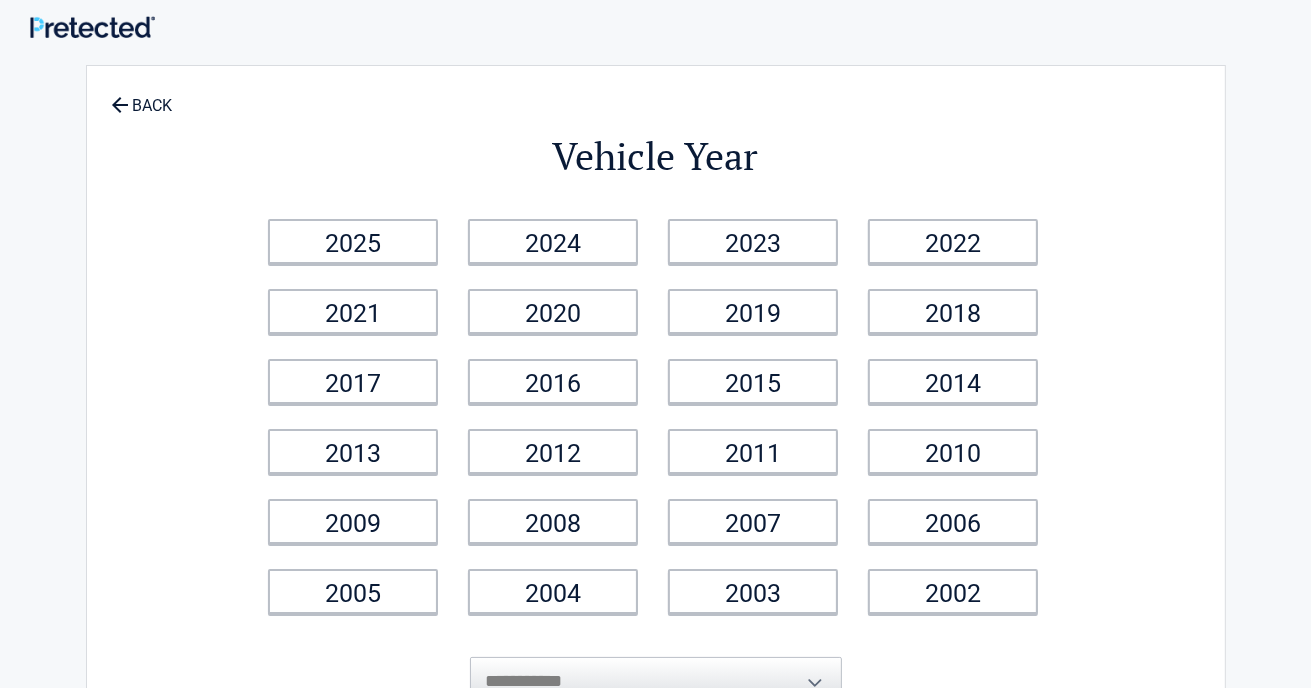 scroll, scrollTop: 0, scrollLeft: 0, axis: both 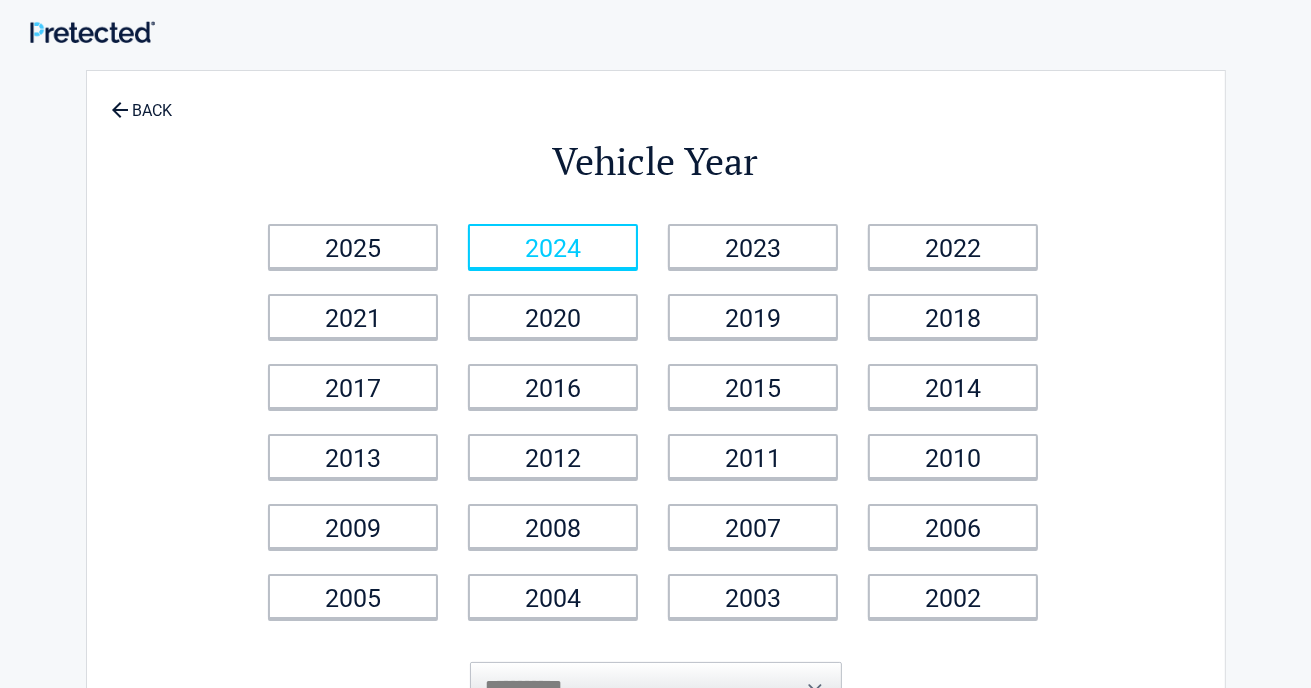 click on "2024" at bounding box center (553, 246) 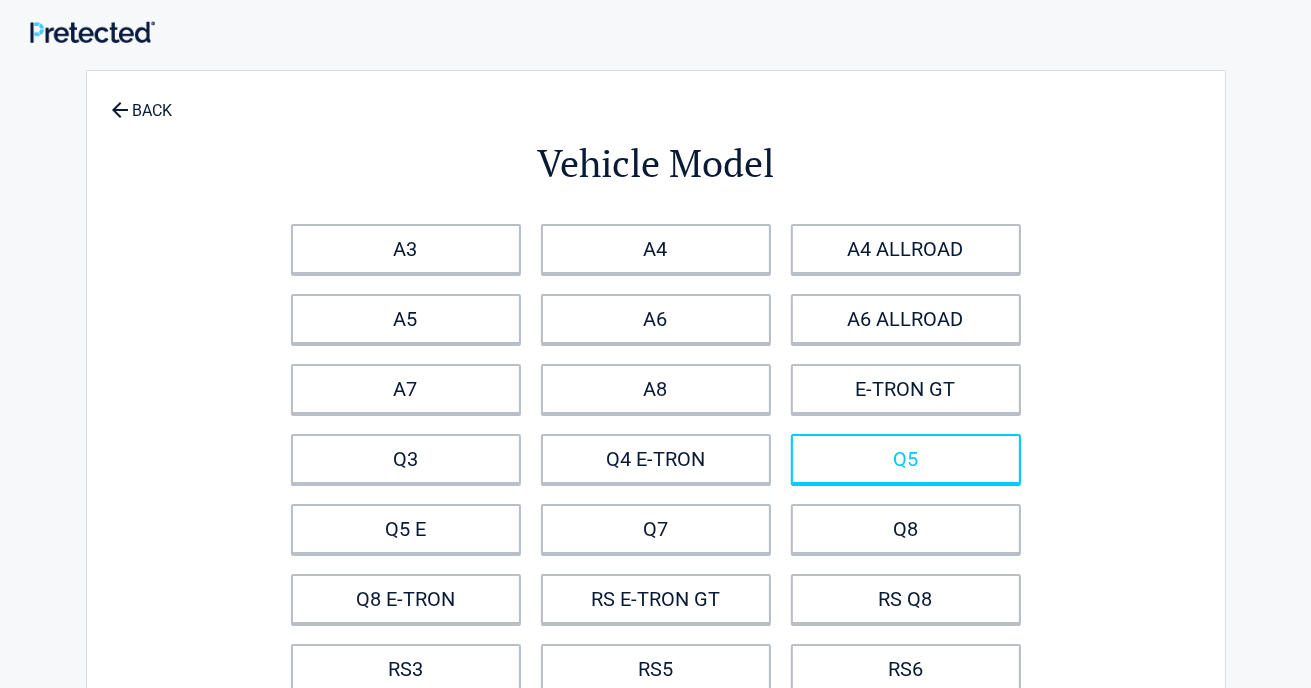click on "Q5" at bounding box center [906, 459] 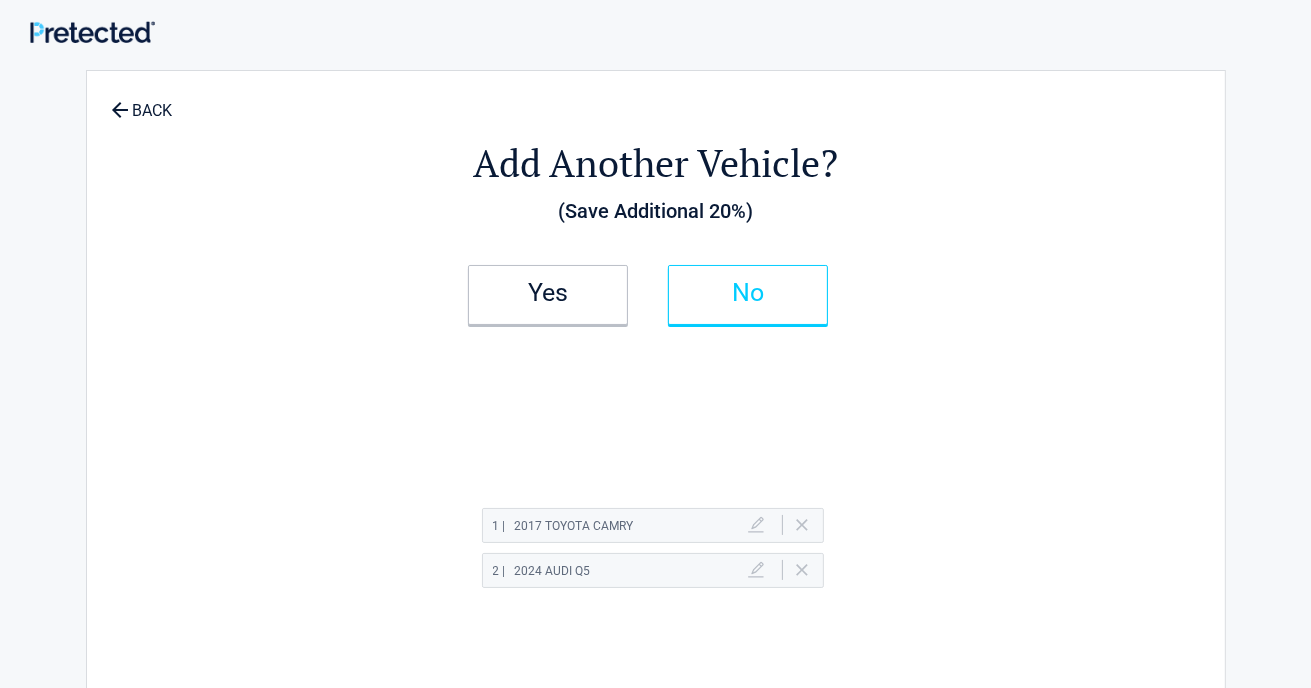 click on "No" at bounding box center [748, 293] 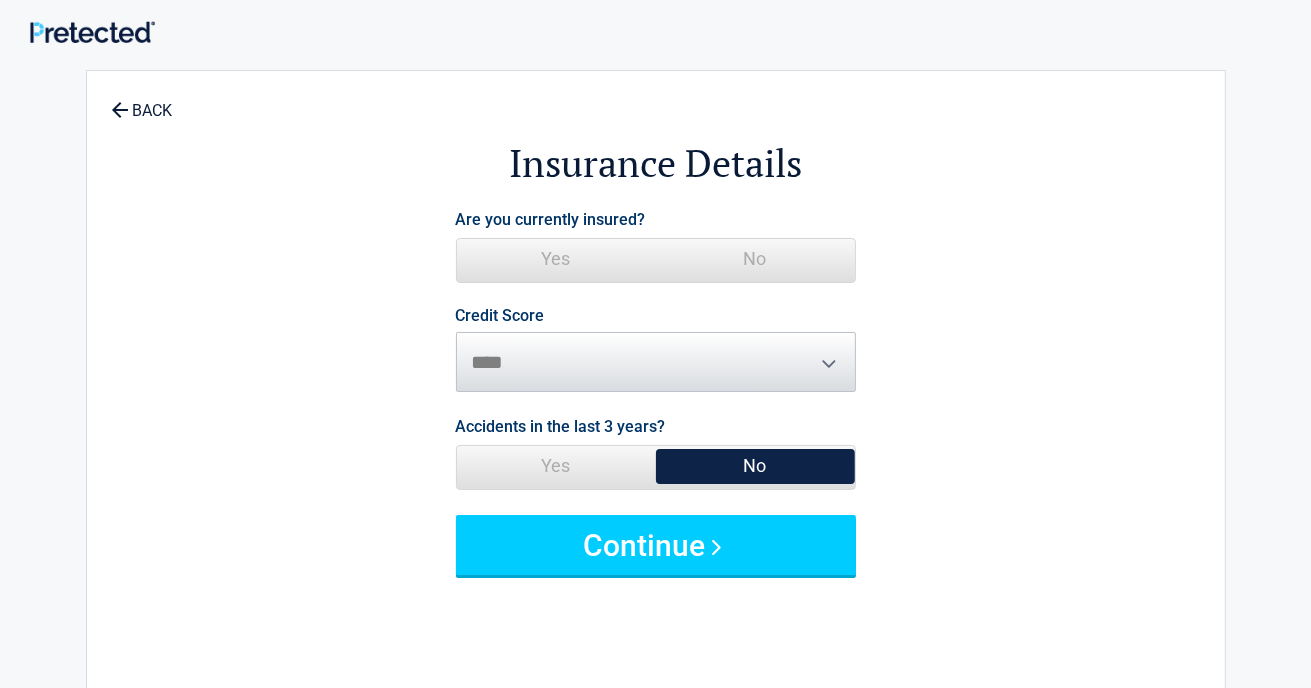 click on "Credit Score
*********
****
*******
****" at bounding box center (656, 350) 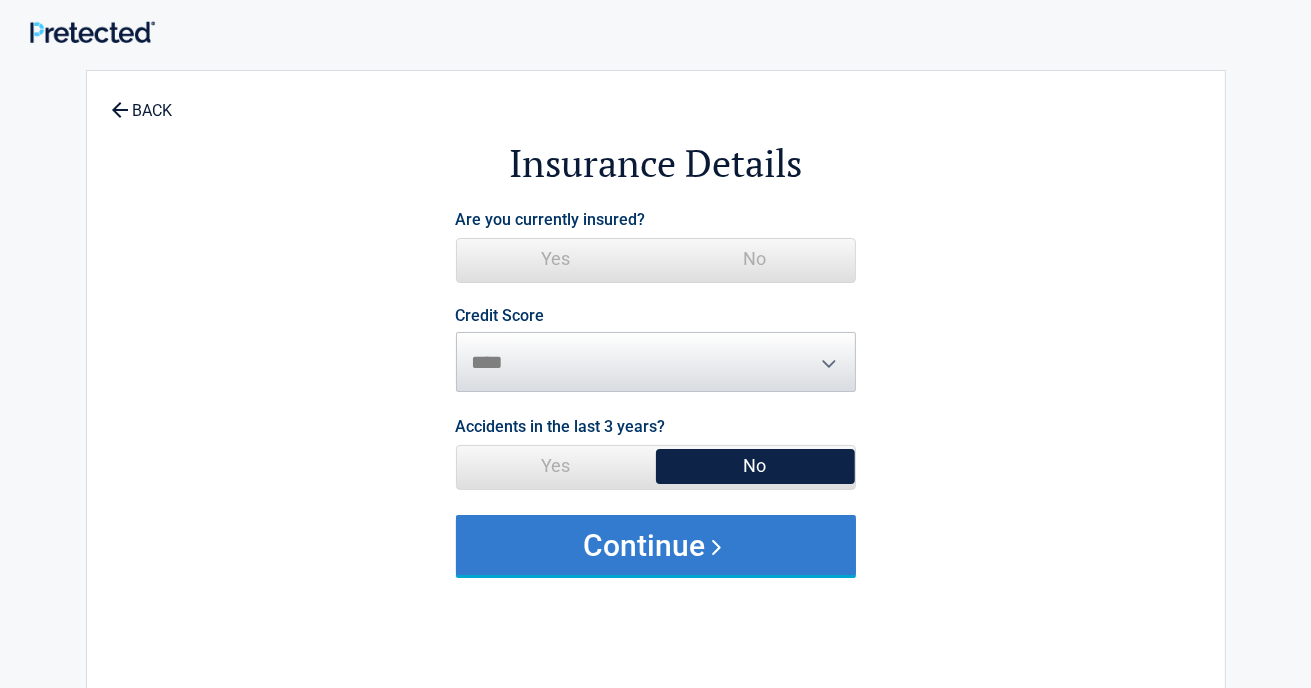 click on "Continue" at bounding box center [656, 545] 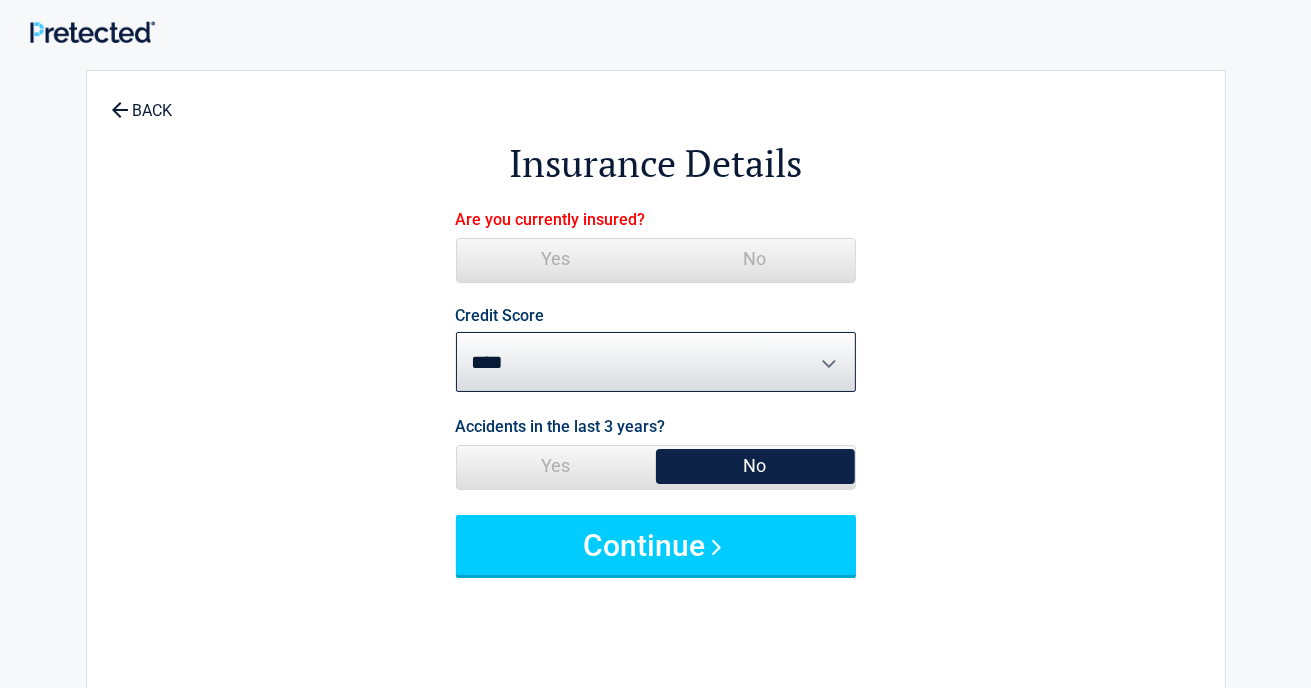 click on "No" at bounding box center (755, 259) 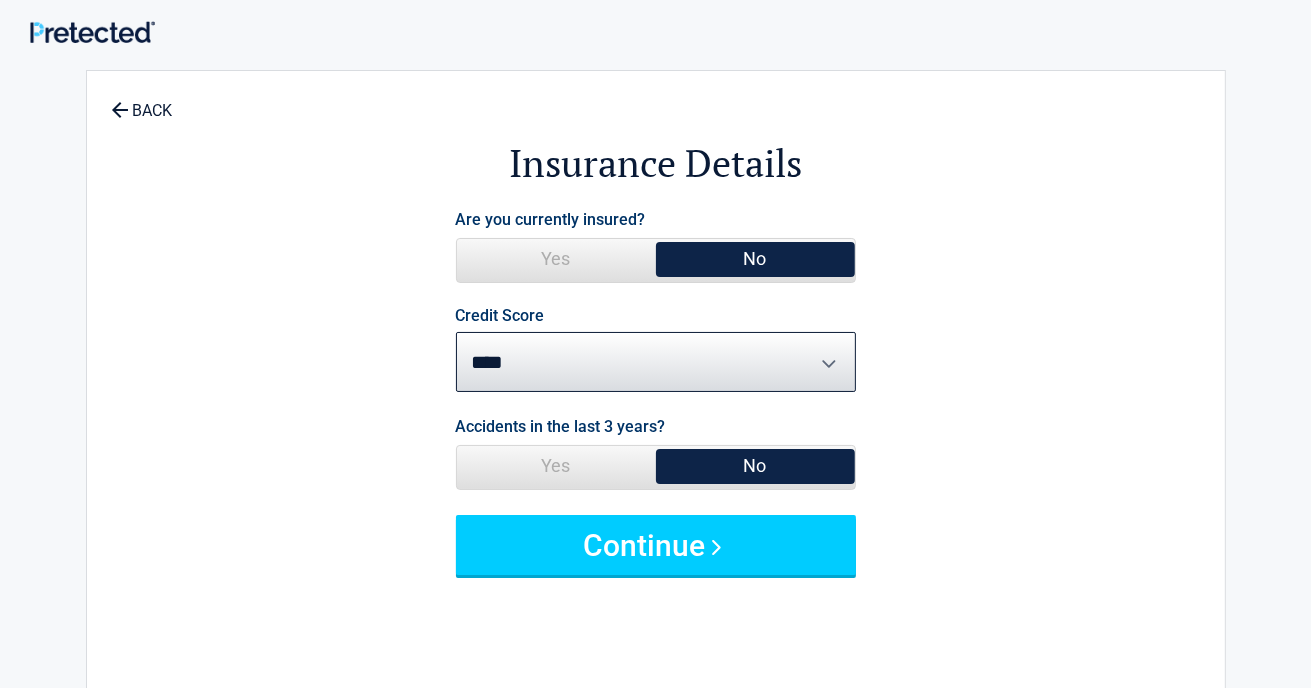 click on "Yes" at bounding box center (556, 259) 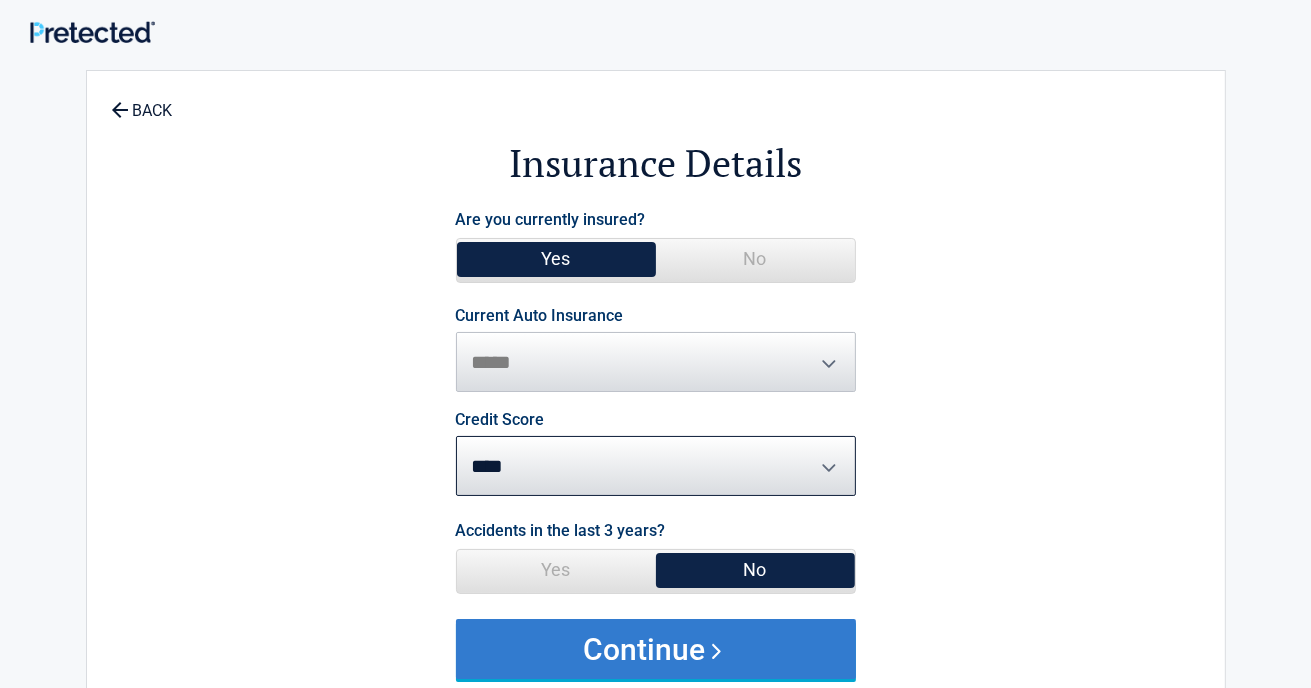 click on "Continue" at bounding box center (656, 649) 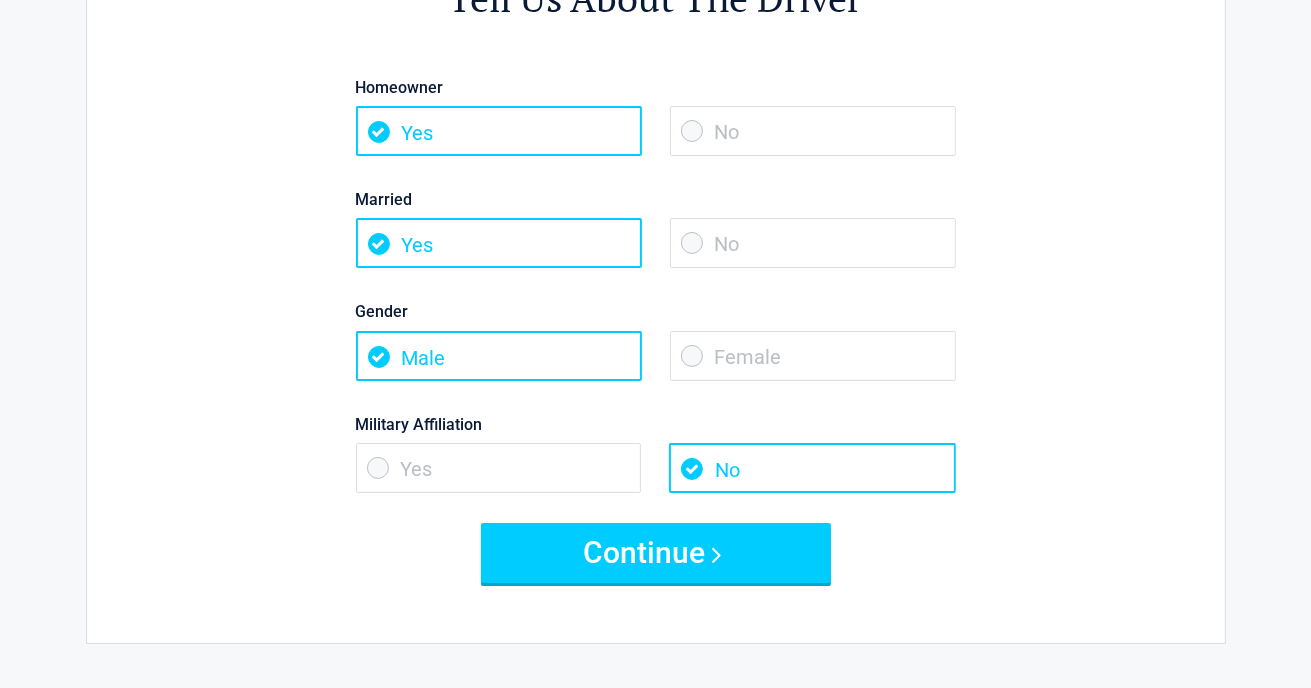 scroll, scrollTop: 200, scrollLeft: 0, axis: vertical 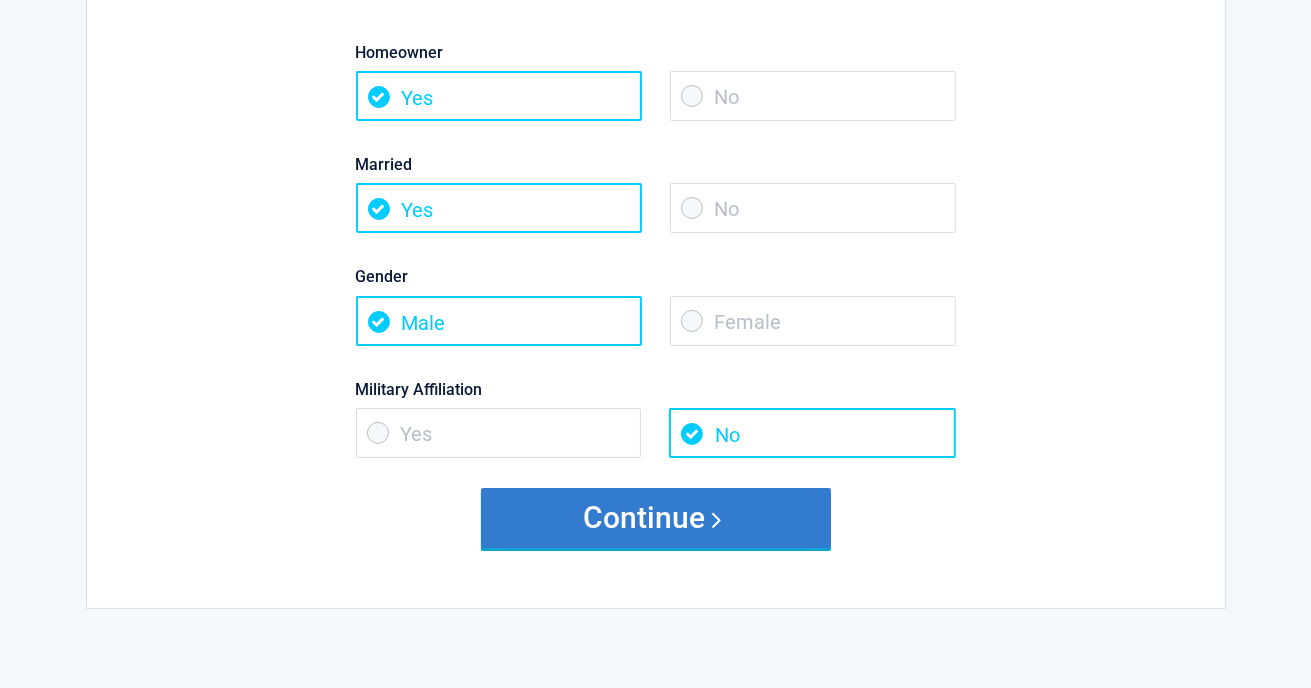 click on "Continue" at bounding box center (656, 518) 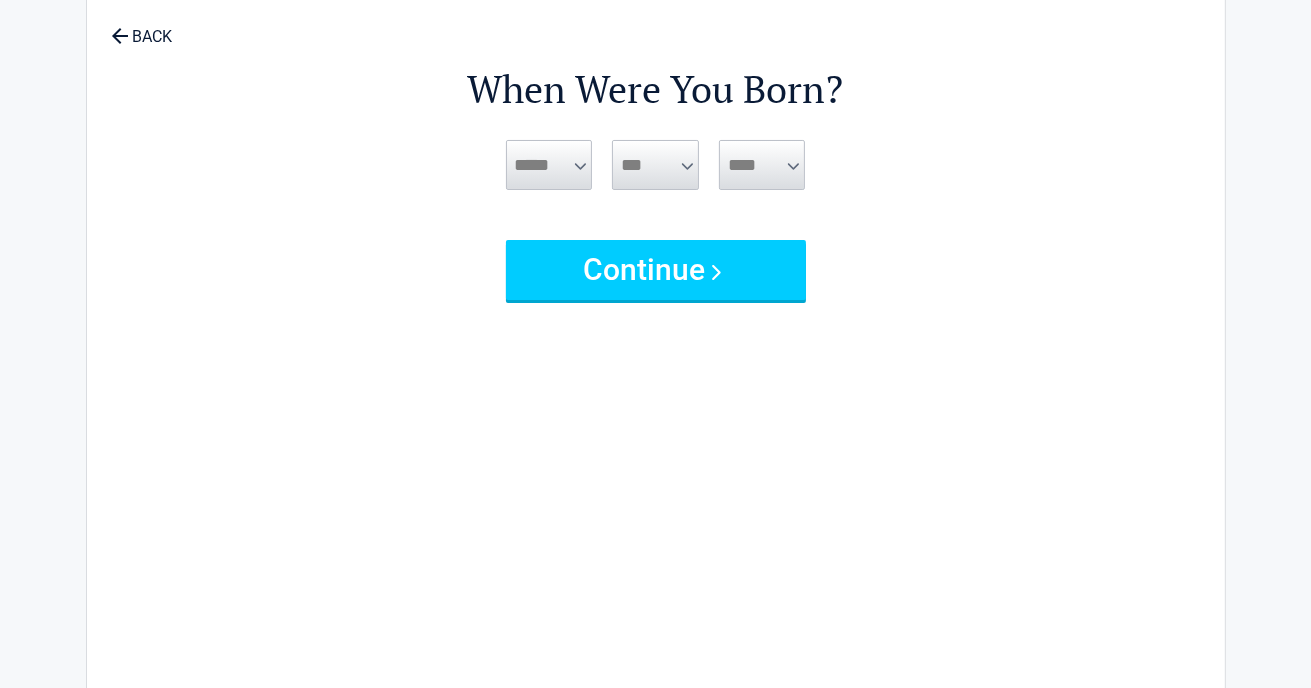 scroll, scrollTop: 0, scrollLeft: 0, axis: both 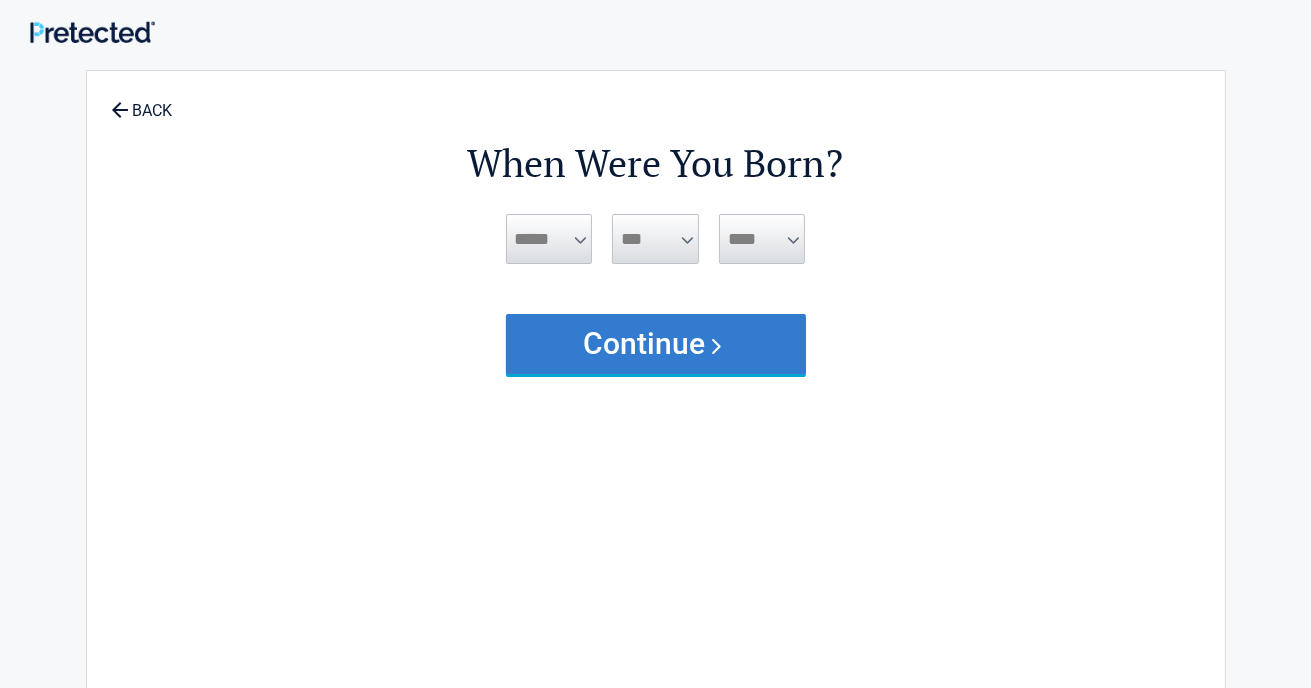 click on "Continue" at bounding box center (656, 344) 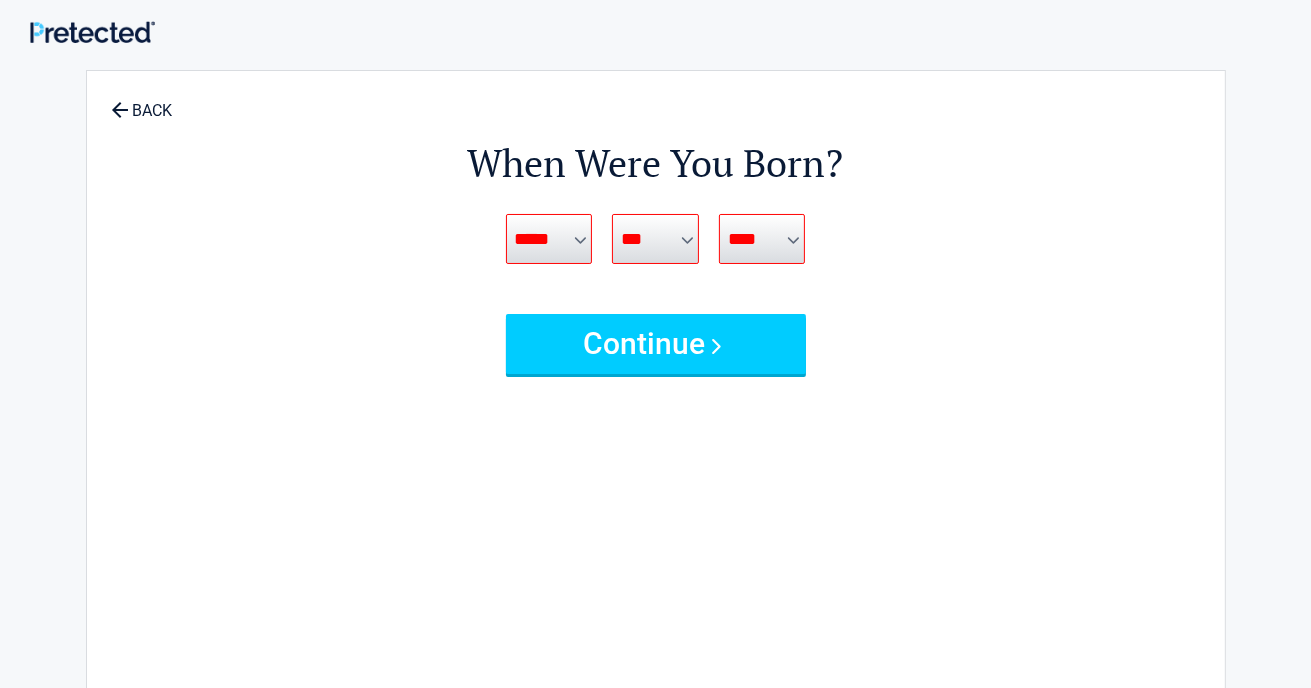 click on "*****
***
***
***
***
***
***
***
***
***
***
***
***" at bounding box center (549, 239) 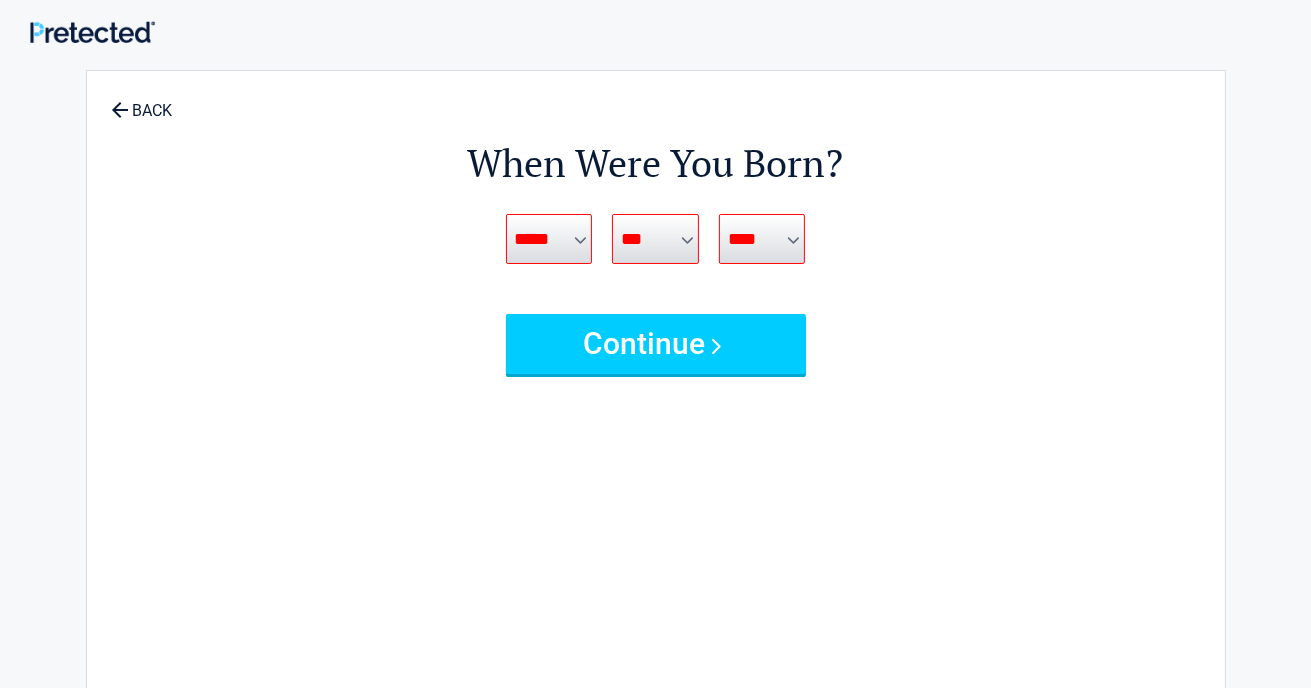 click on "*****
***
***
***
***
***
***
***
***
***
***
***
***" at bounding box center [549, 239] 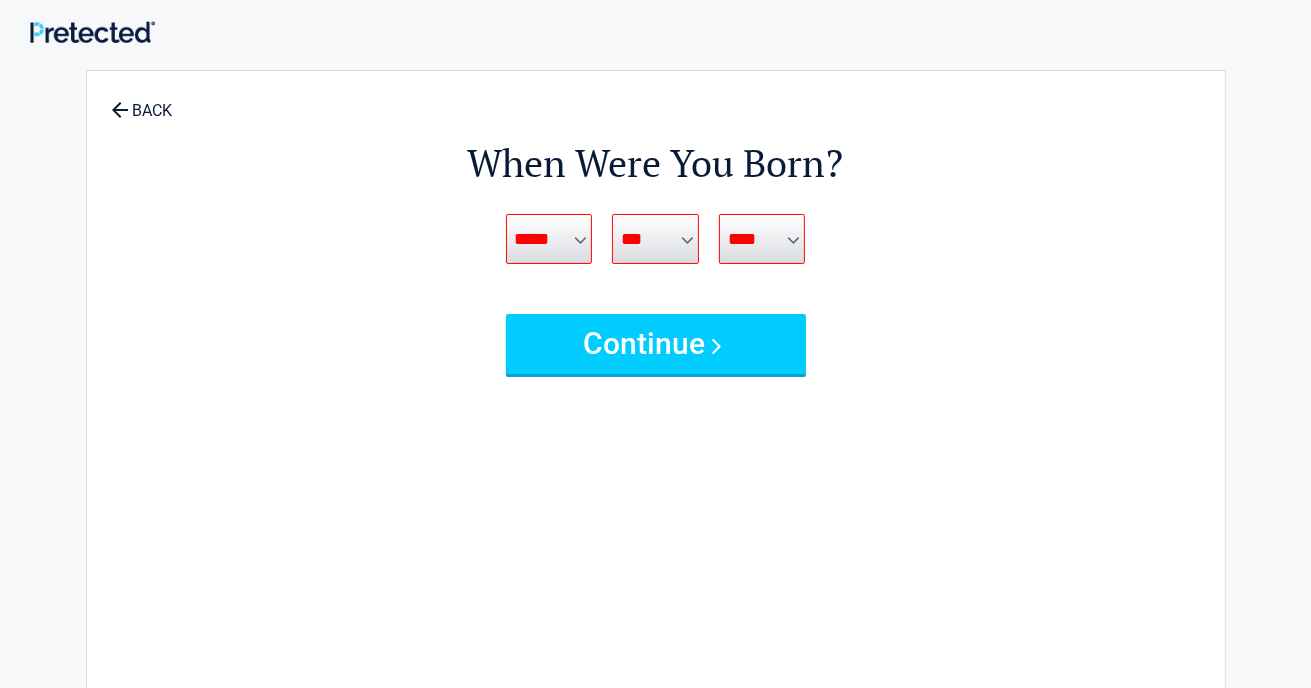 select on "*" 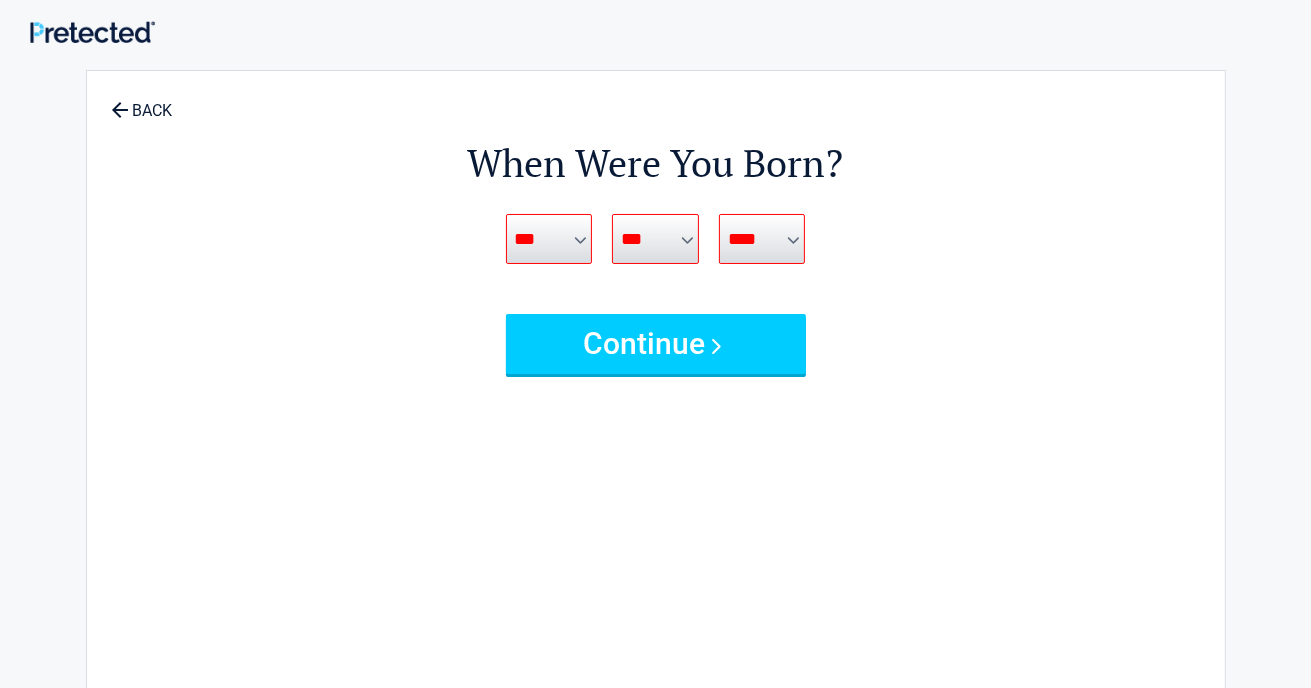 click on "*****
***
***
***
***
***
***
***
***
***
***
***
***" at bounding box center [549, 239] 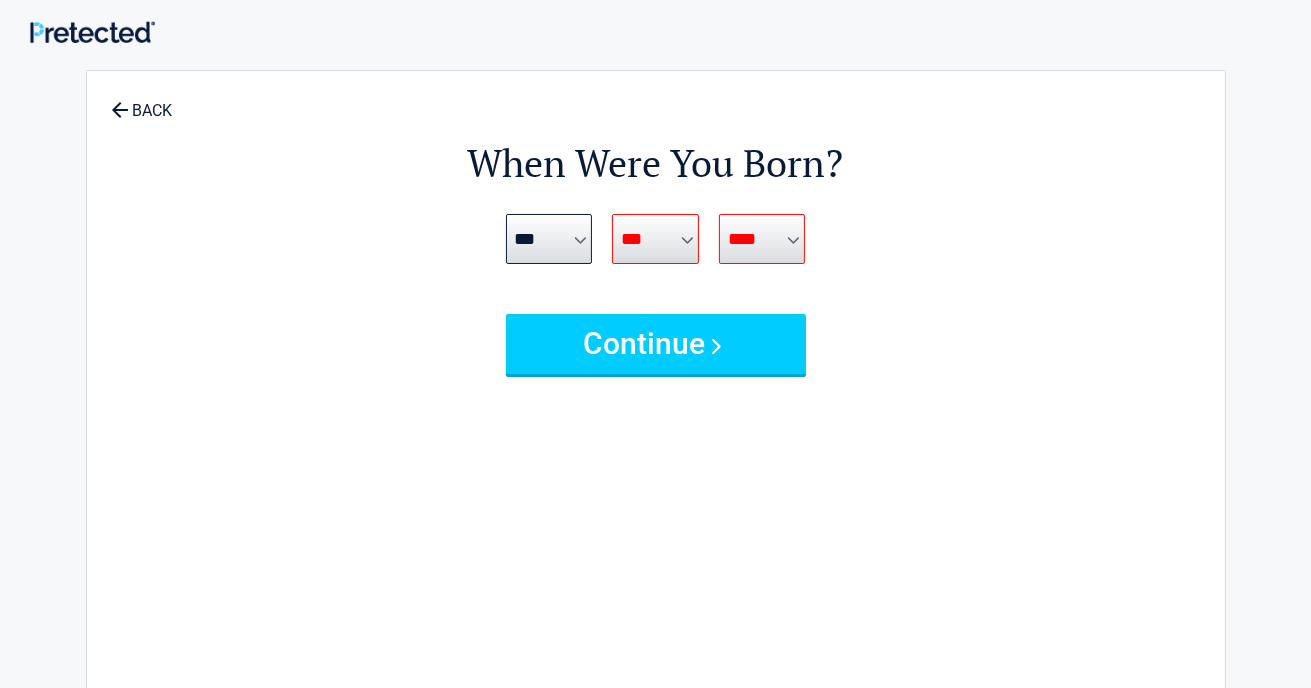 click on "*** * * * * * * * * * ** ** ** ** ** ** ** ** ** ** ** ** ** ** ** ** ** ** ** ** ** **" at bounding box center (655, 239) 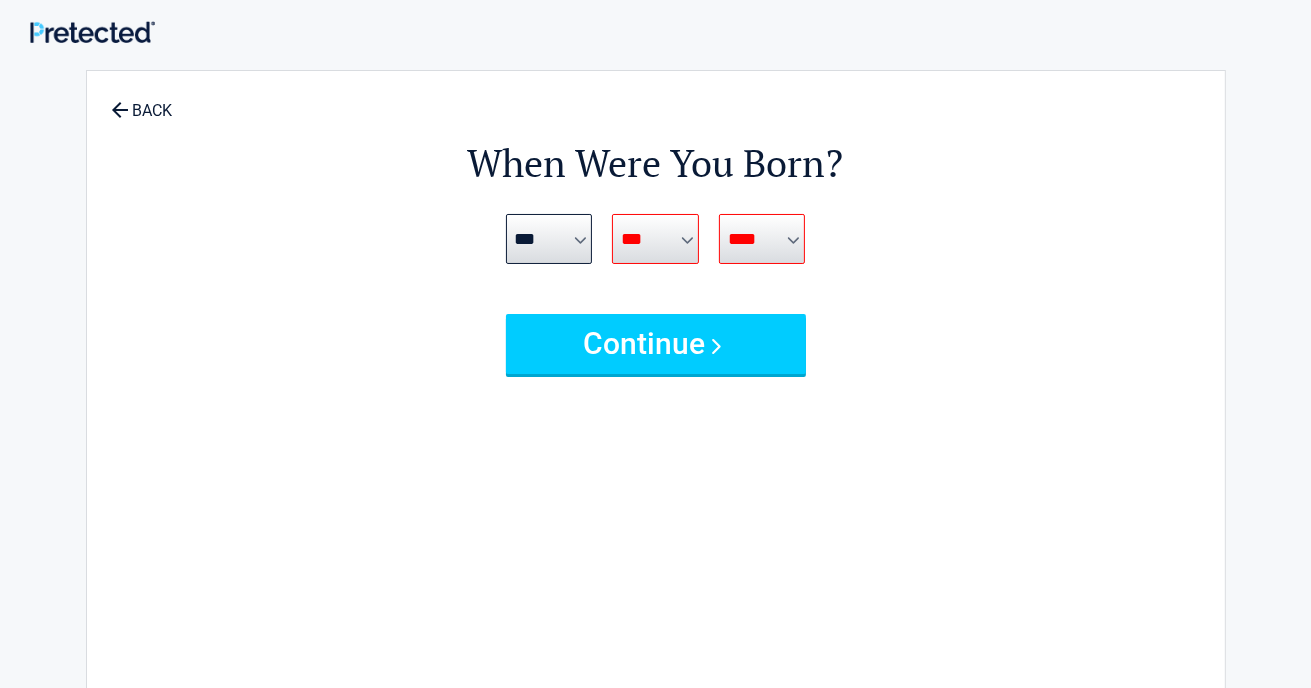 click on "*** * * * * * * * * * ** ** ** ** ** ** ** ** ** ** ** ** ** ** ** ** ** ** ** ** ** **" at bounding box center (655, 239) 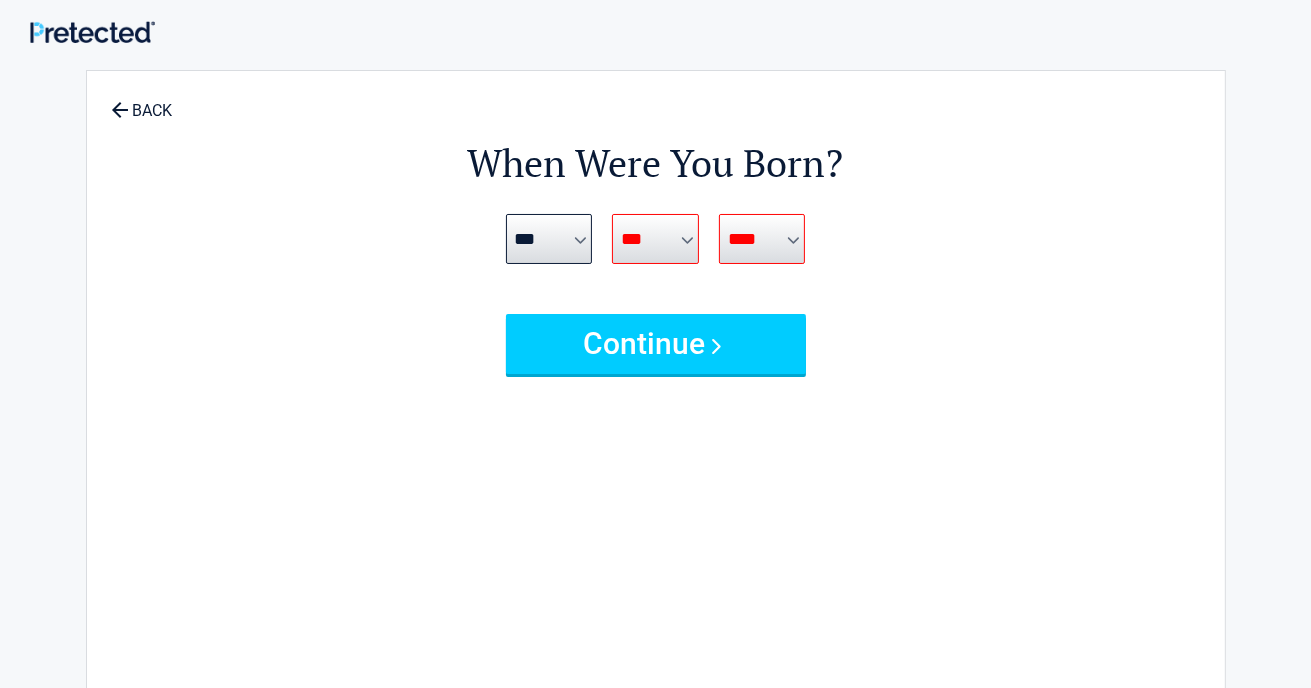 select on "**" 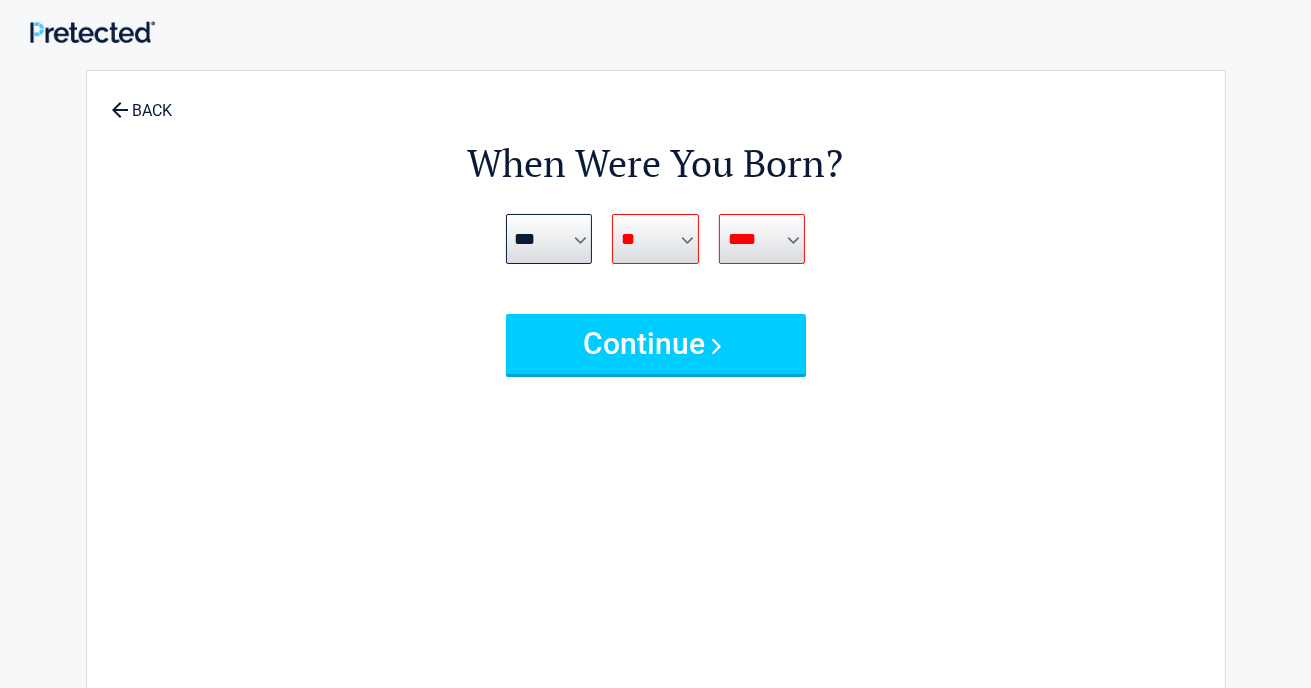 click on "*** * * * * * * * * * ** ** ** ** ** ** ** ** ** ** ** ** ** ** ** ** ** ** ** ** ** **" at bounding box center (655, 239) 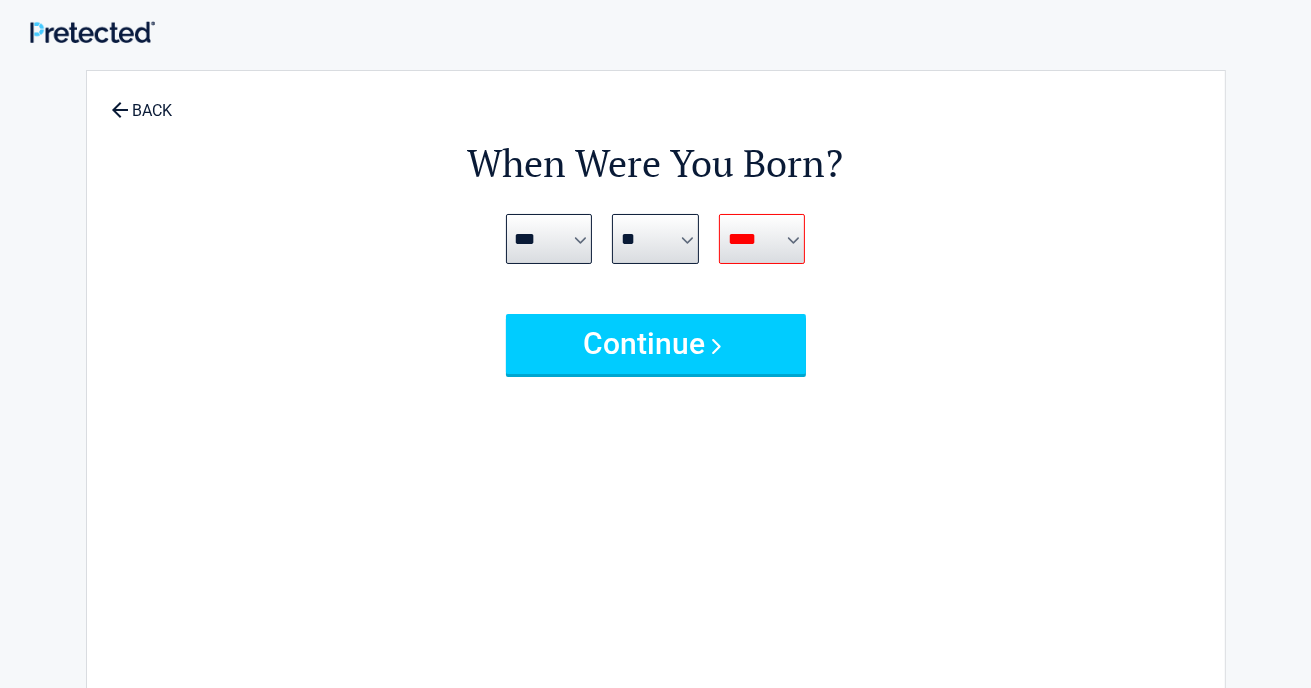 click on "****
****
****
****
****
****
****
****
****
****
****
****
****
****
****
****
****
****
****
****
****
****
****
****
****
****
****
****
****
****
****
****
****
****
****
****
****
****
****
****
****
****
****
****
****
****
****
****
****
****
****
****
****
****
****
****
****
****
****
****
****
****
****
****" at bounding box center [762, 239] 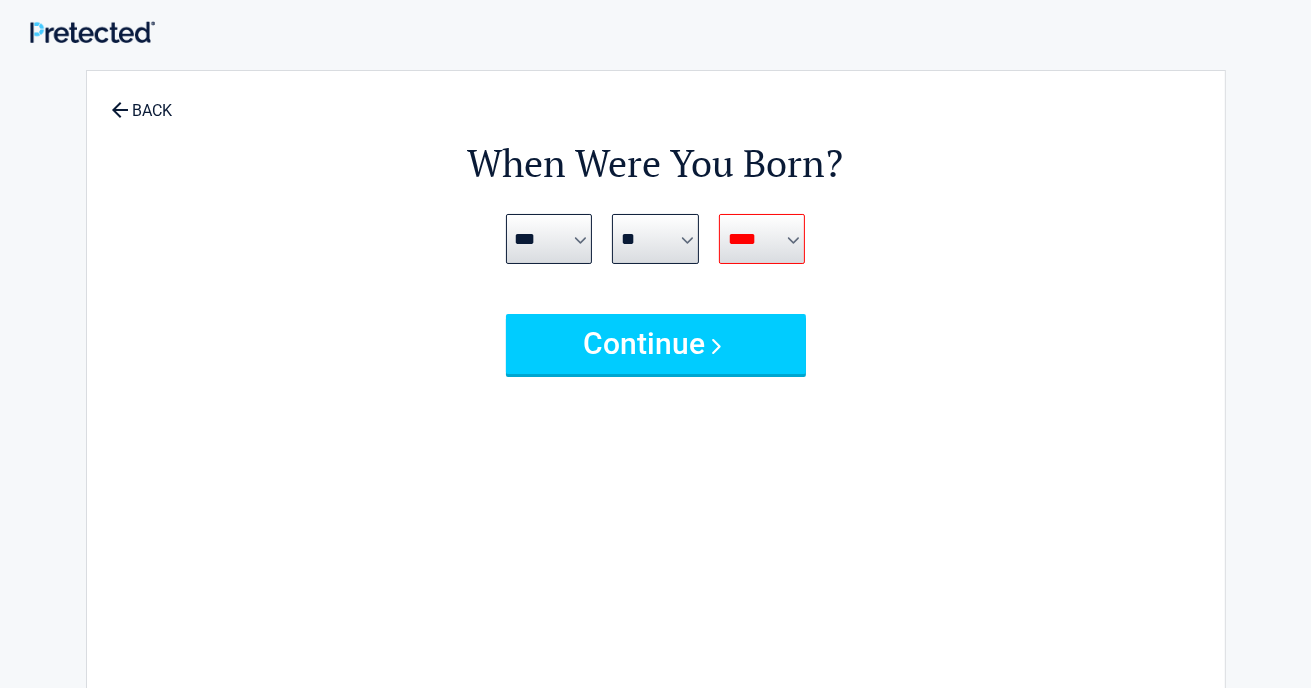 select on "****" 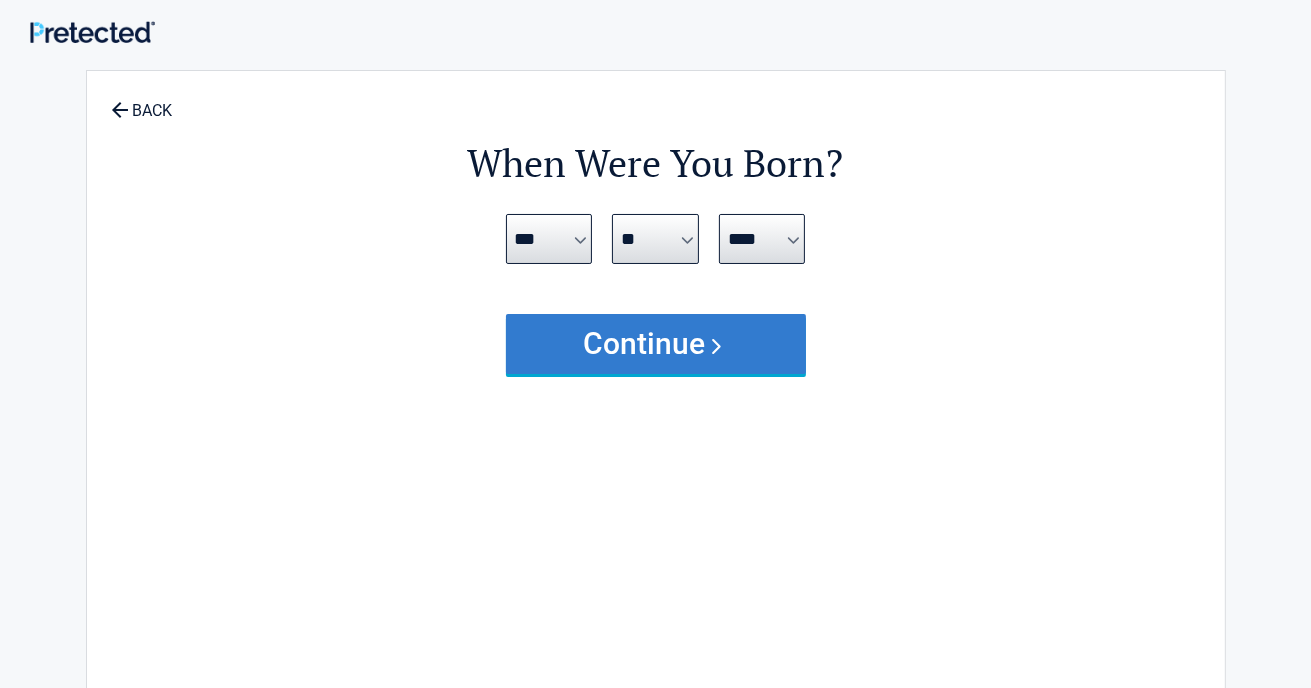 click on "Continue" at bounding box center (656, 344) 